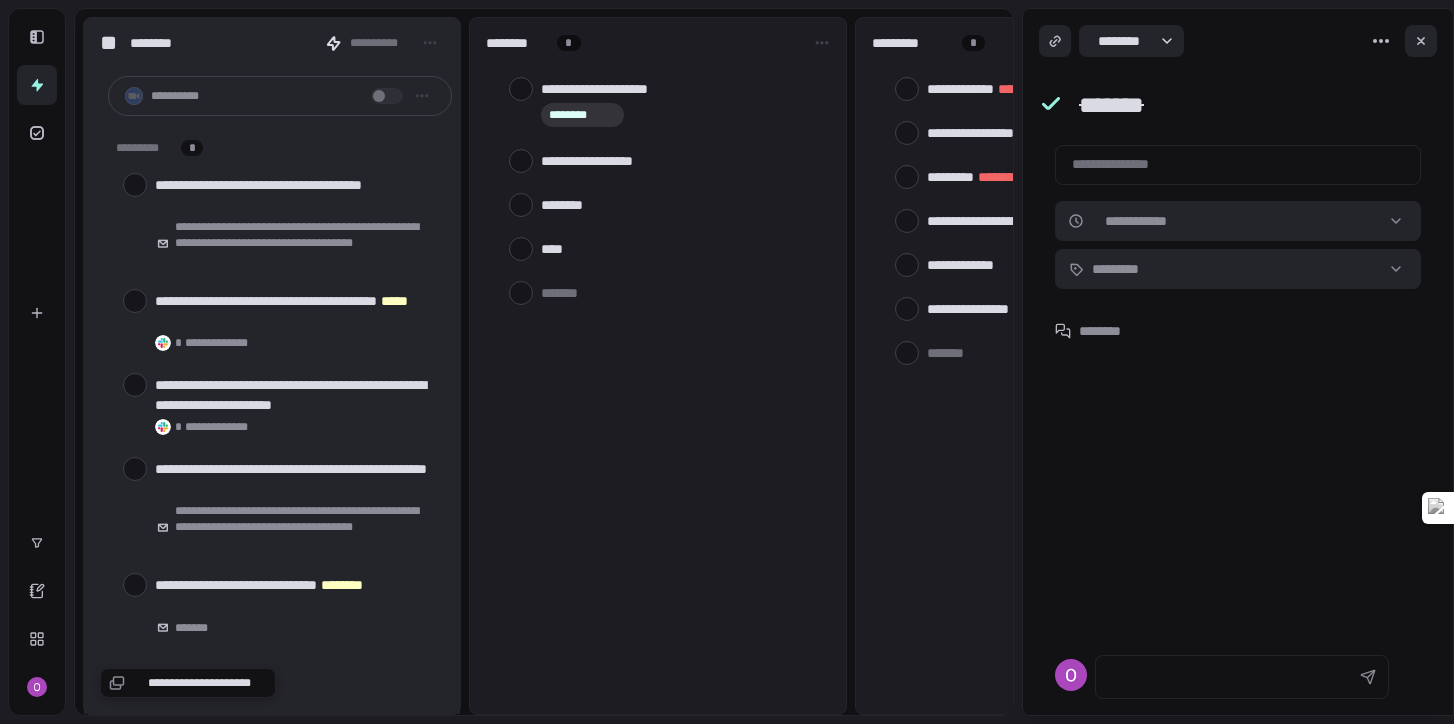scroll, scrollTop: 0, scrollLeft: 0, axis: both 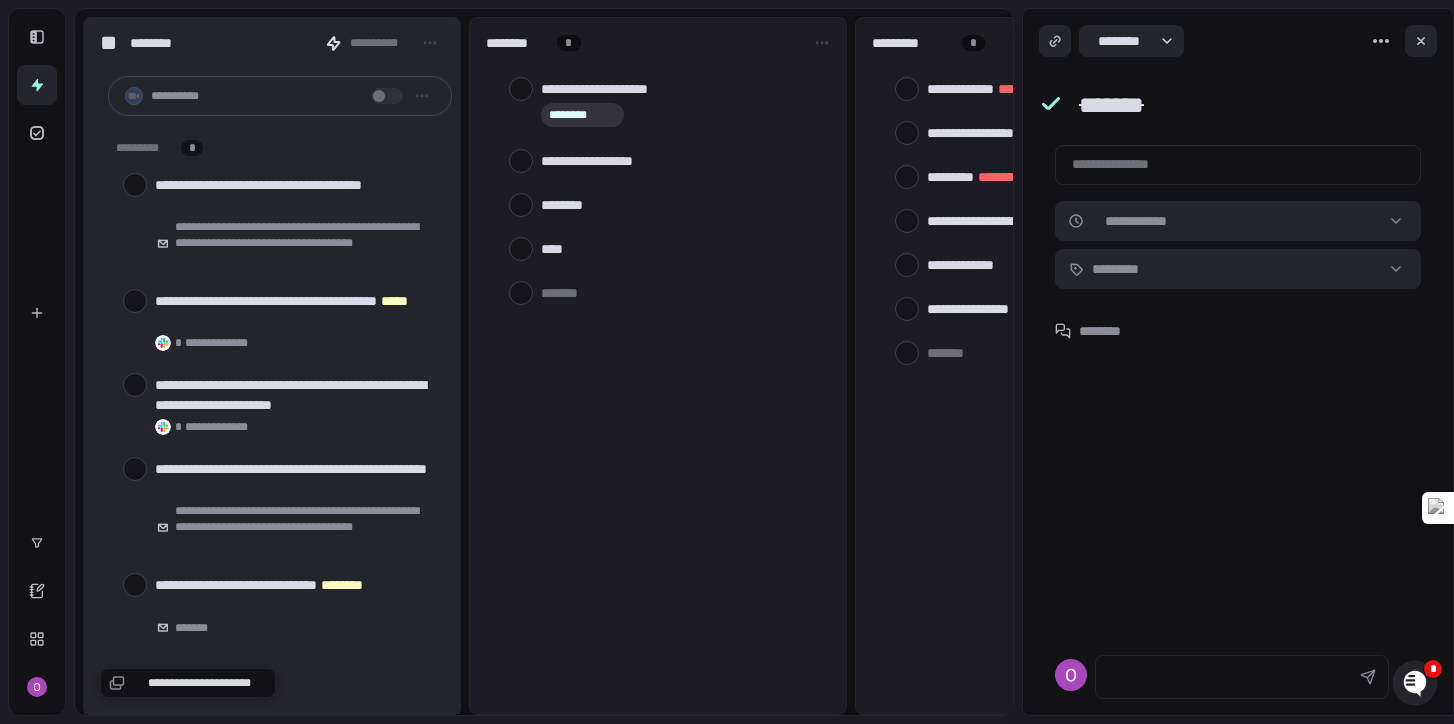 click at bounding box center [681, 292] 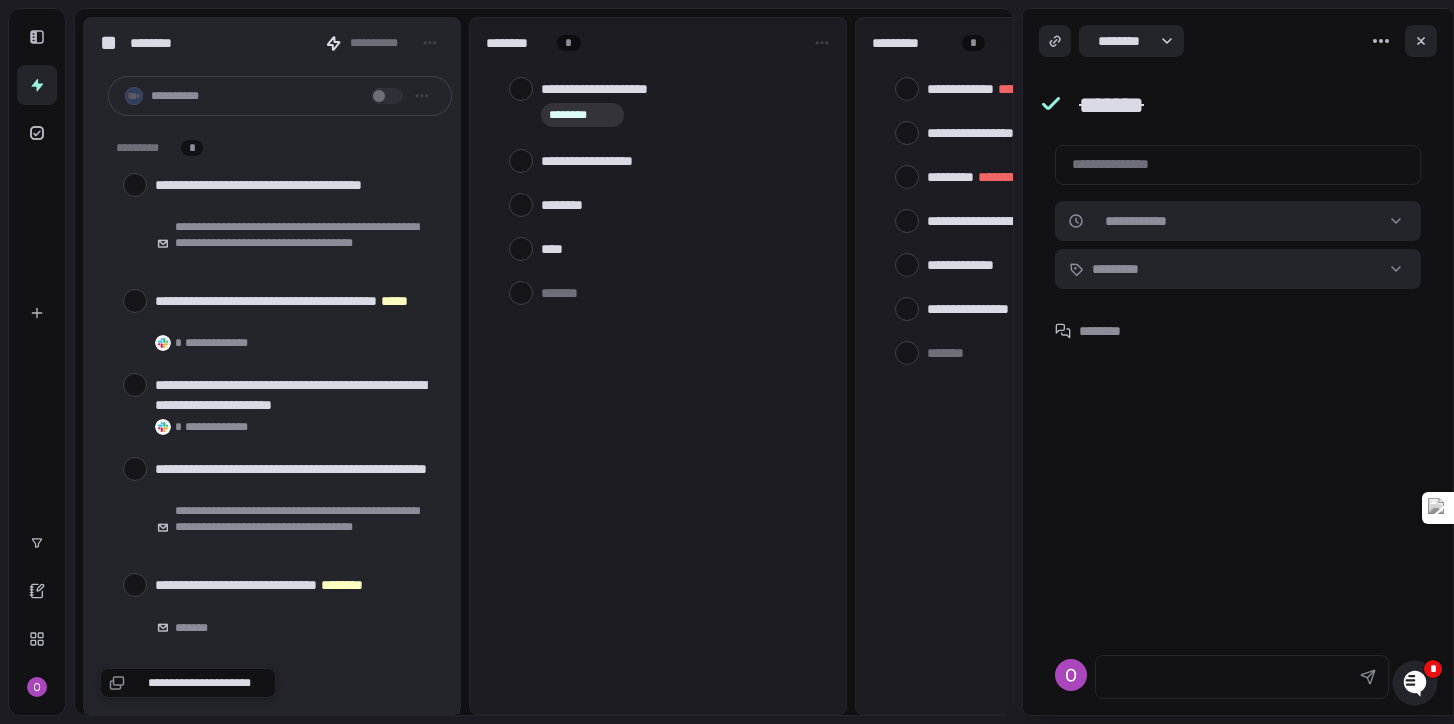 click at bounding box center [681, 292] 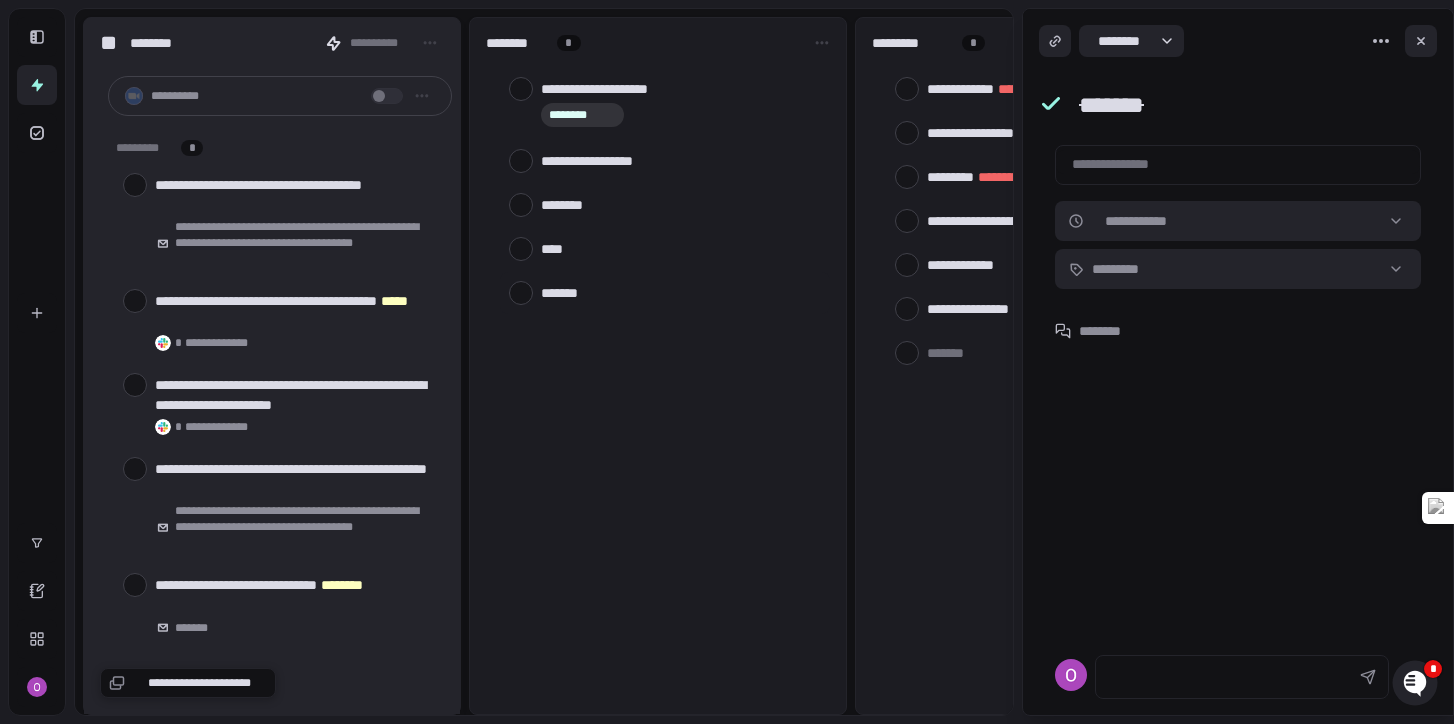 type on "*" 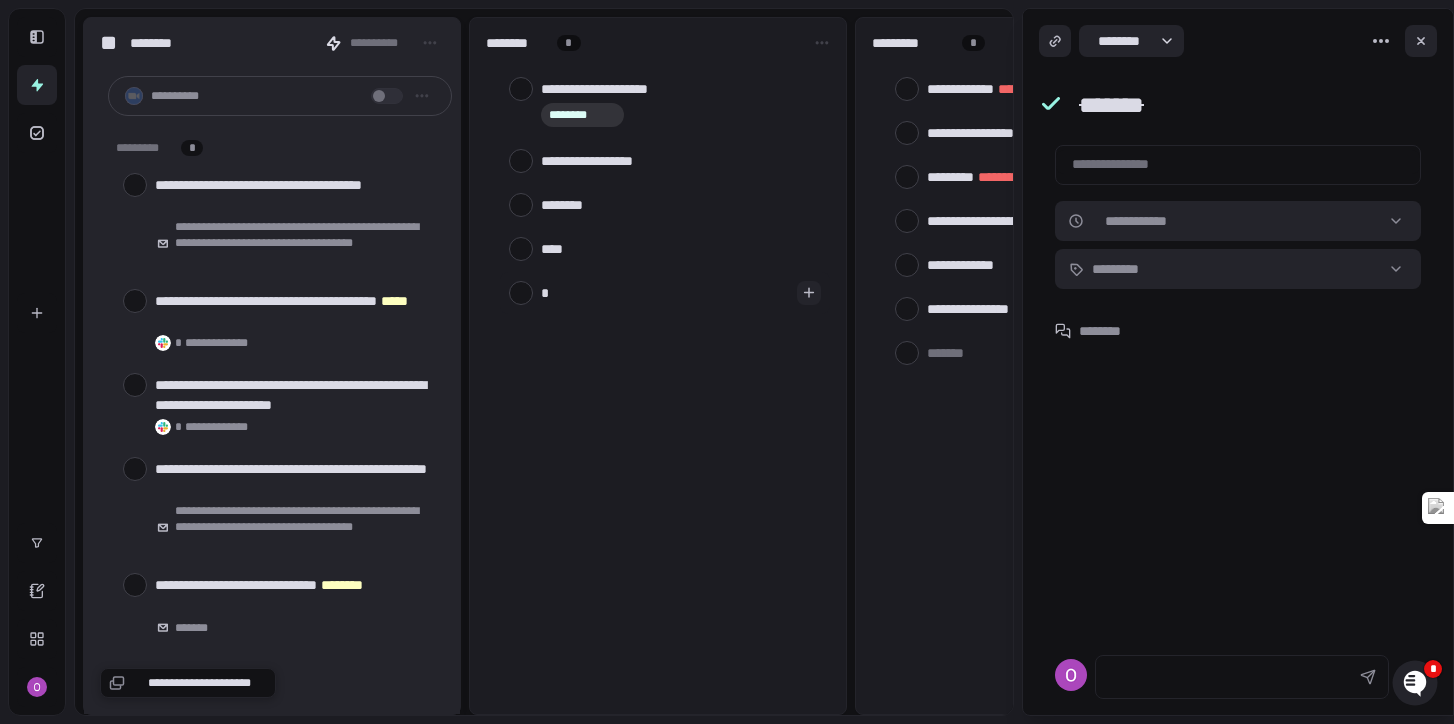 type on "**" 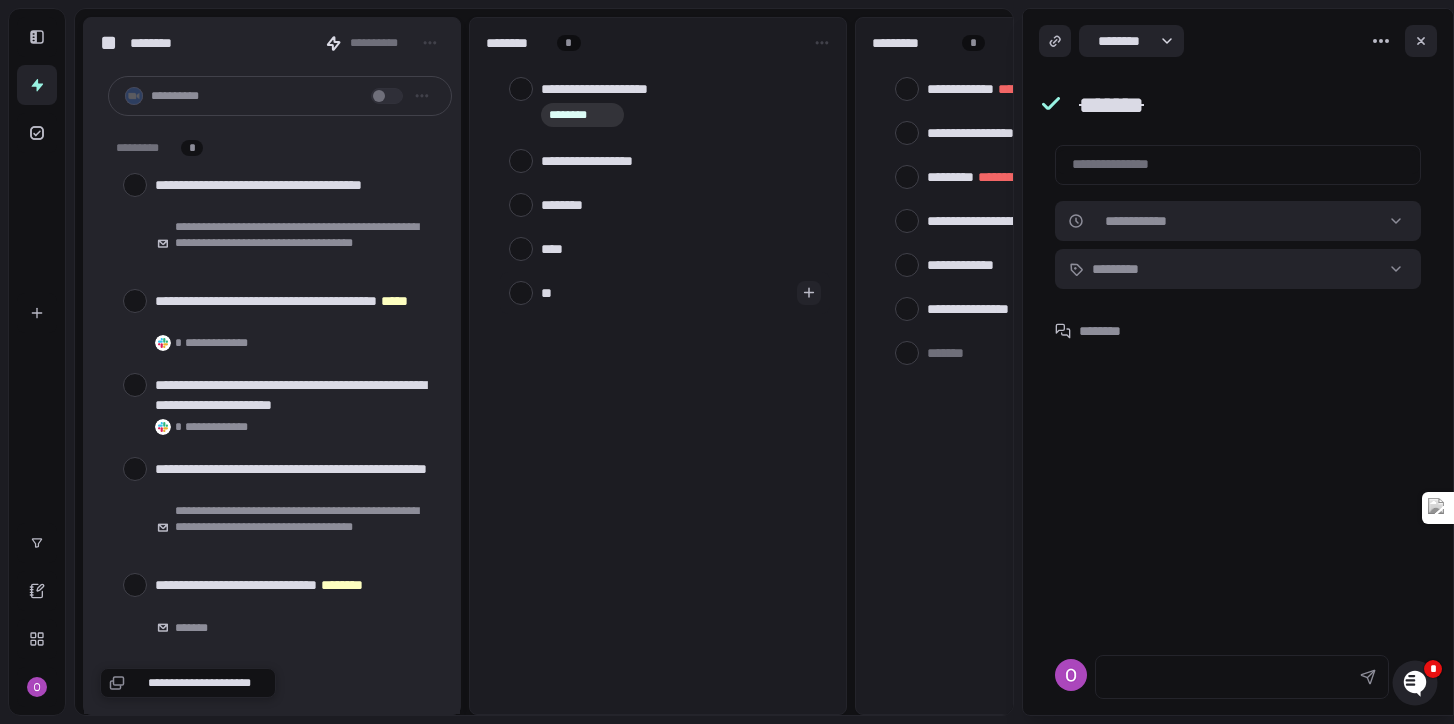 type on "***" 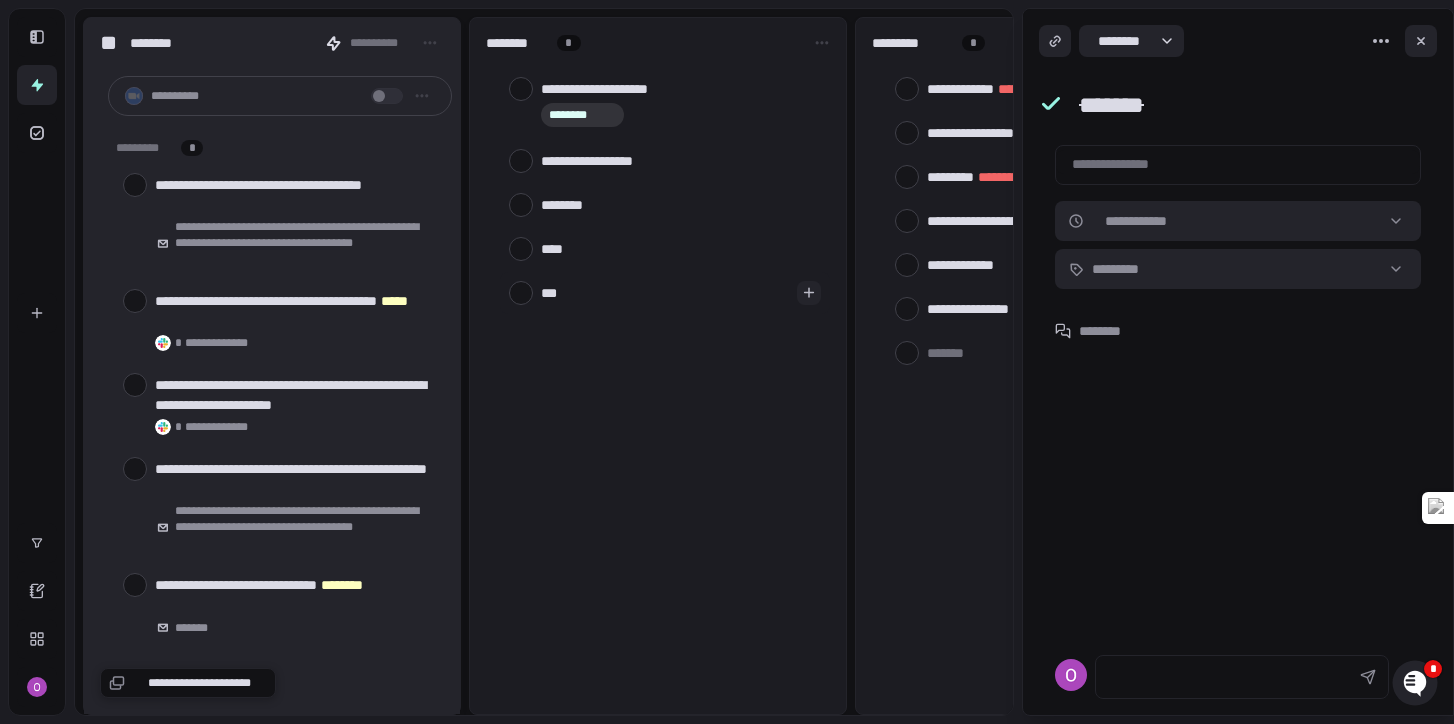 type on "****" 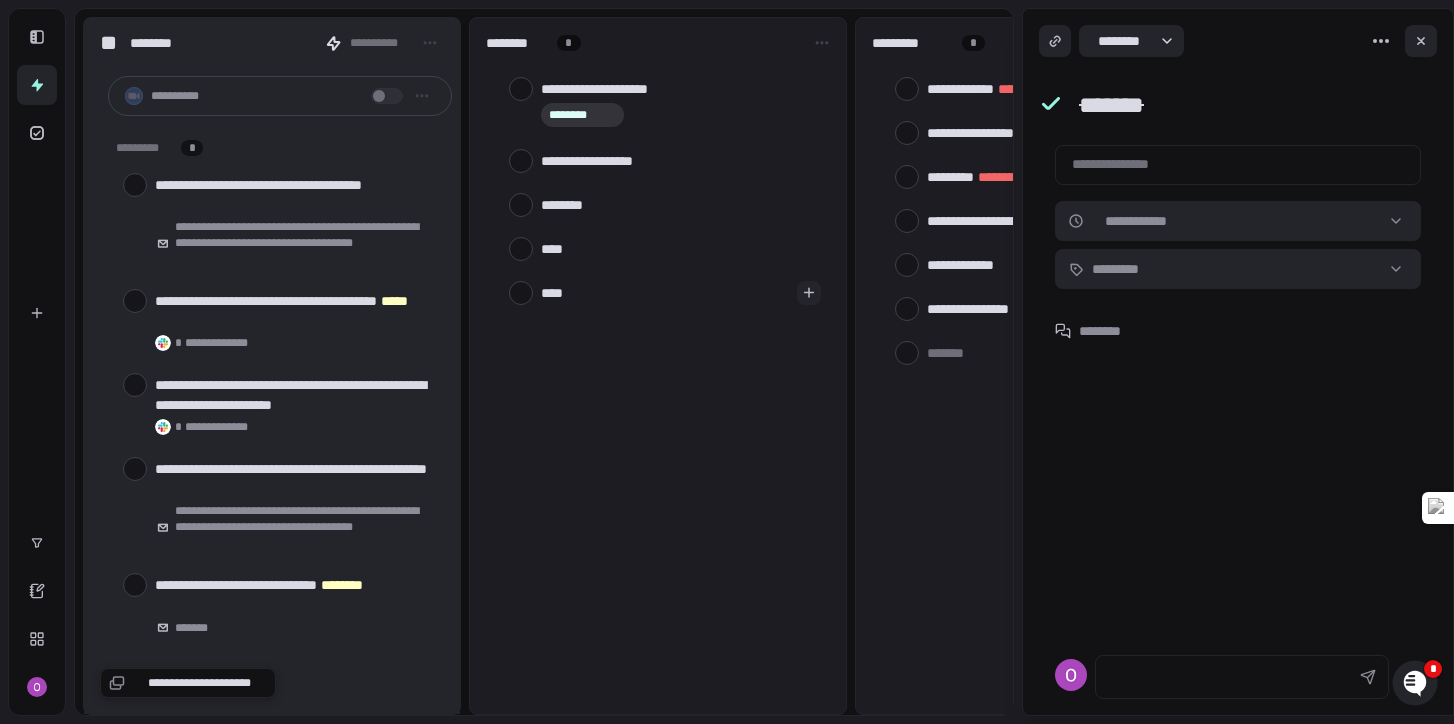 type on "*****" 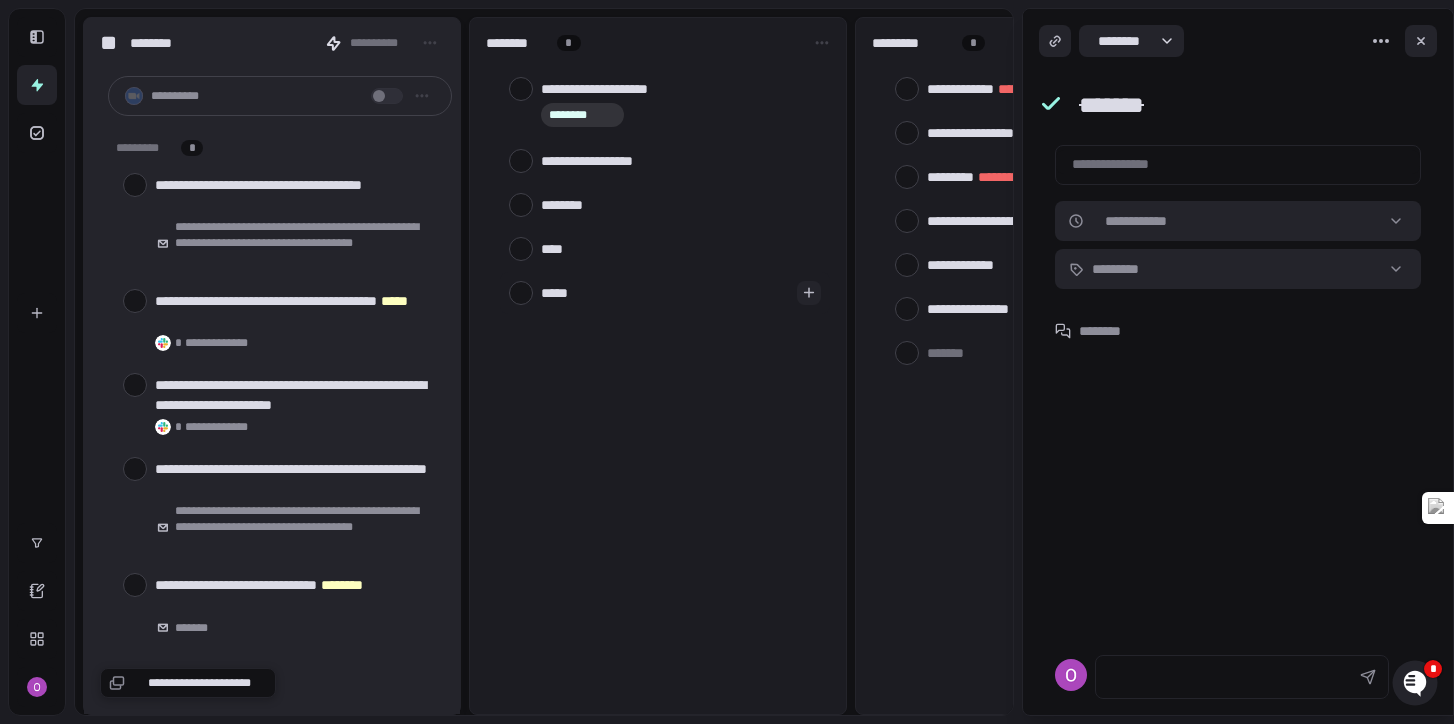 type on "*" 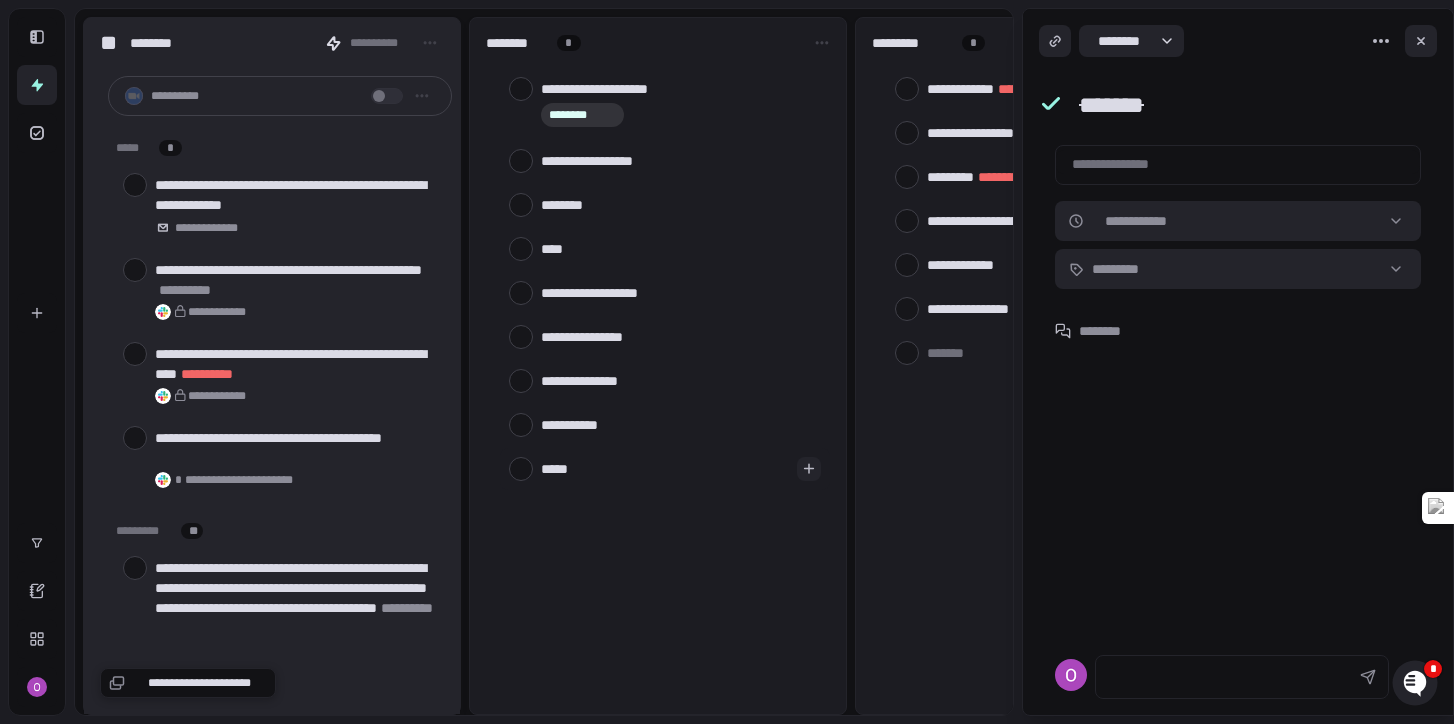 type on "****" 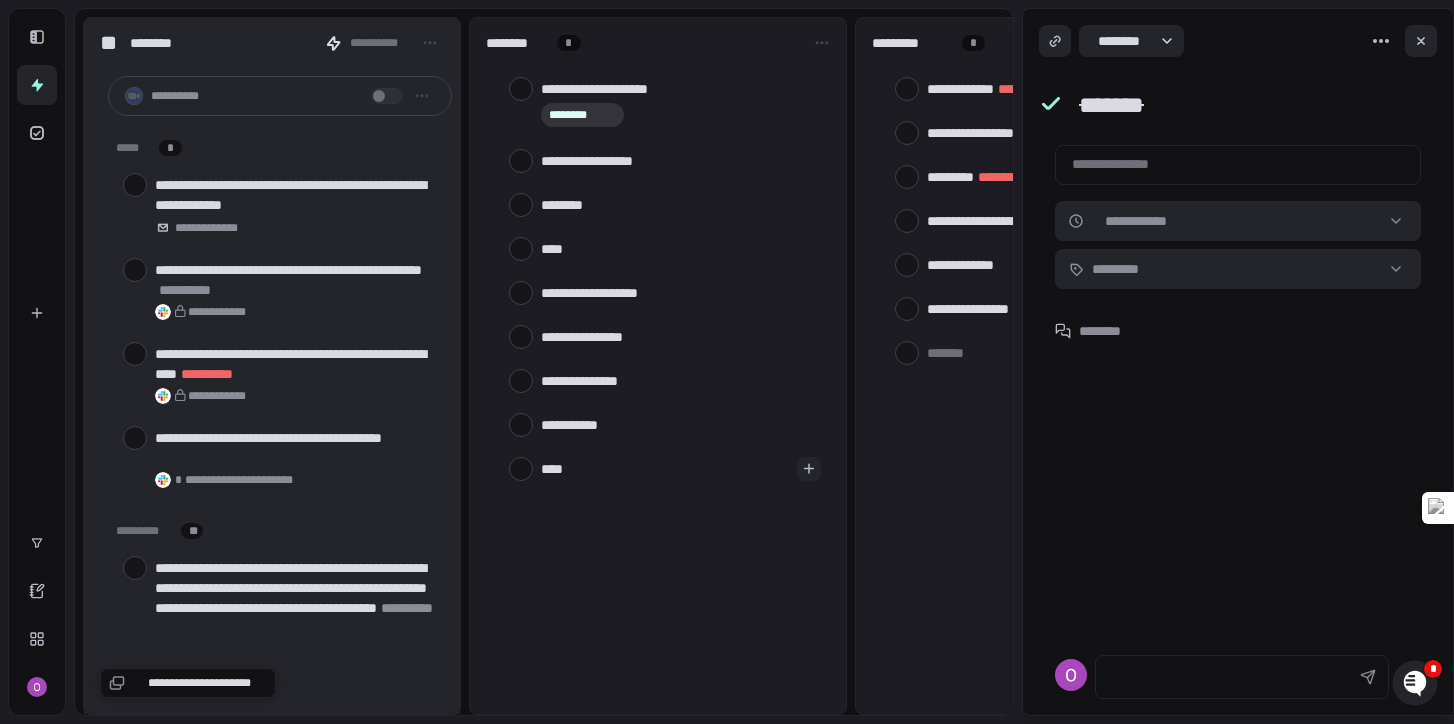 type on "*" 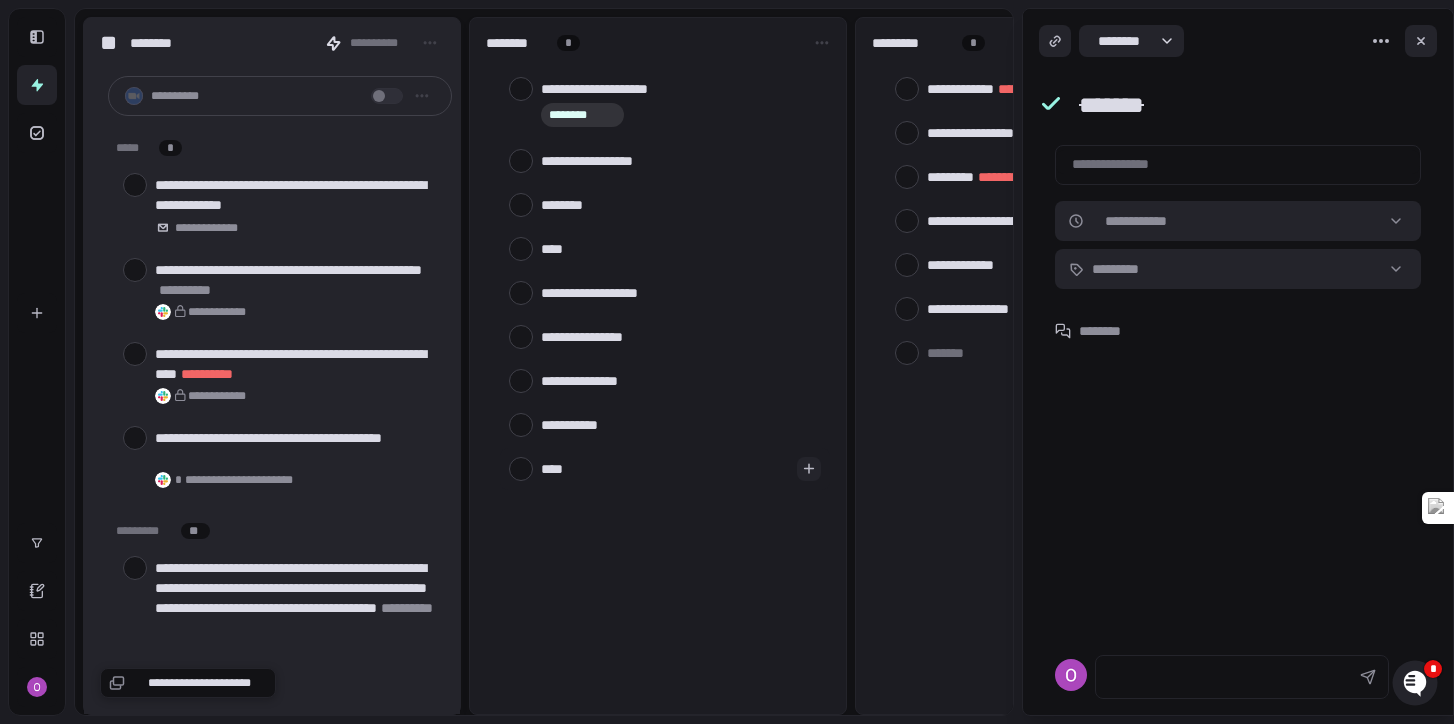 type on "***" 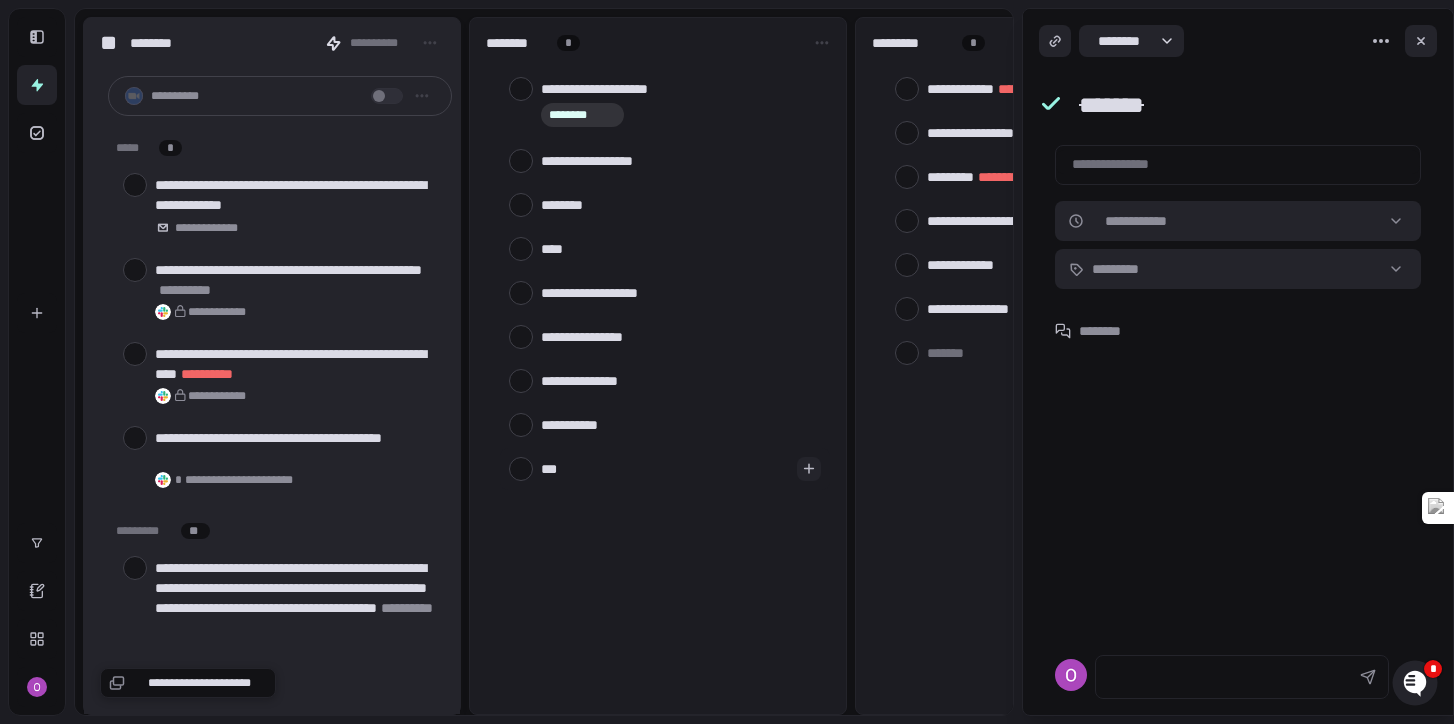 type on "**" 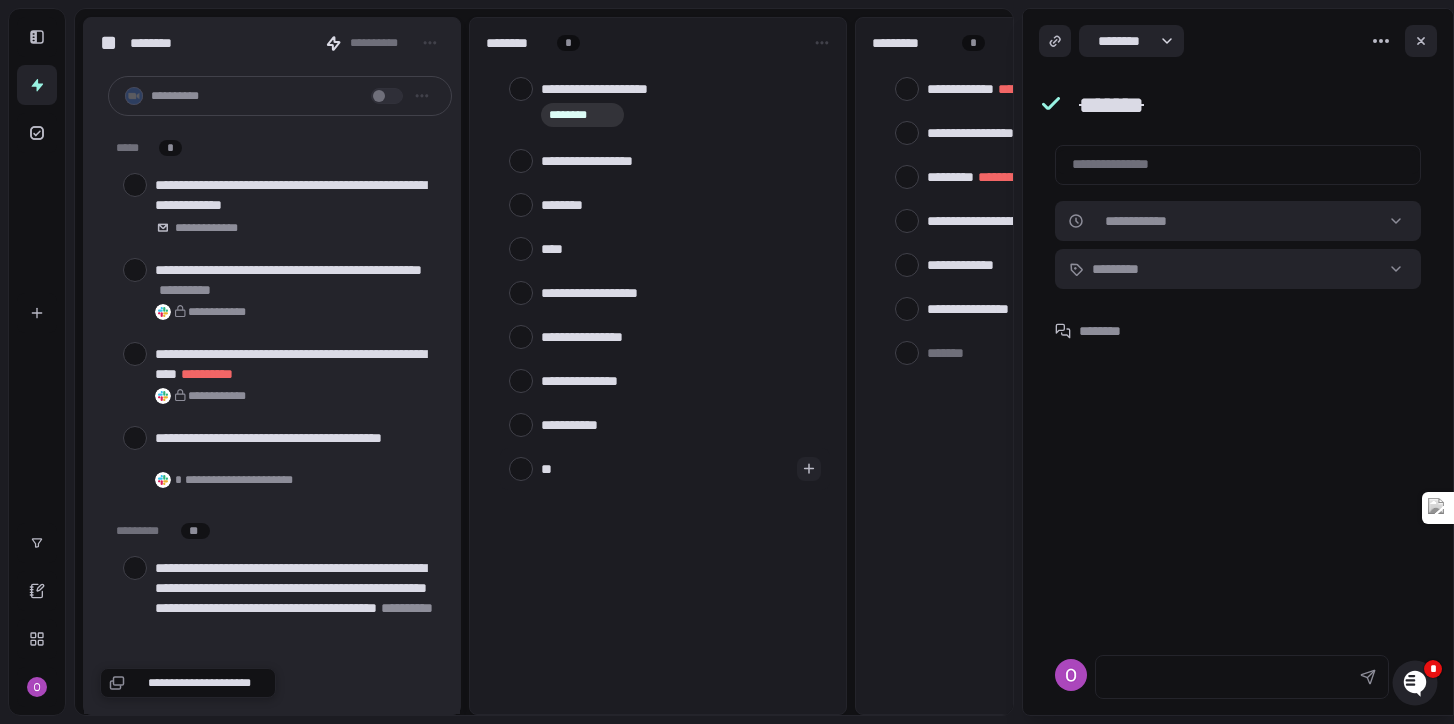 type on "*" 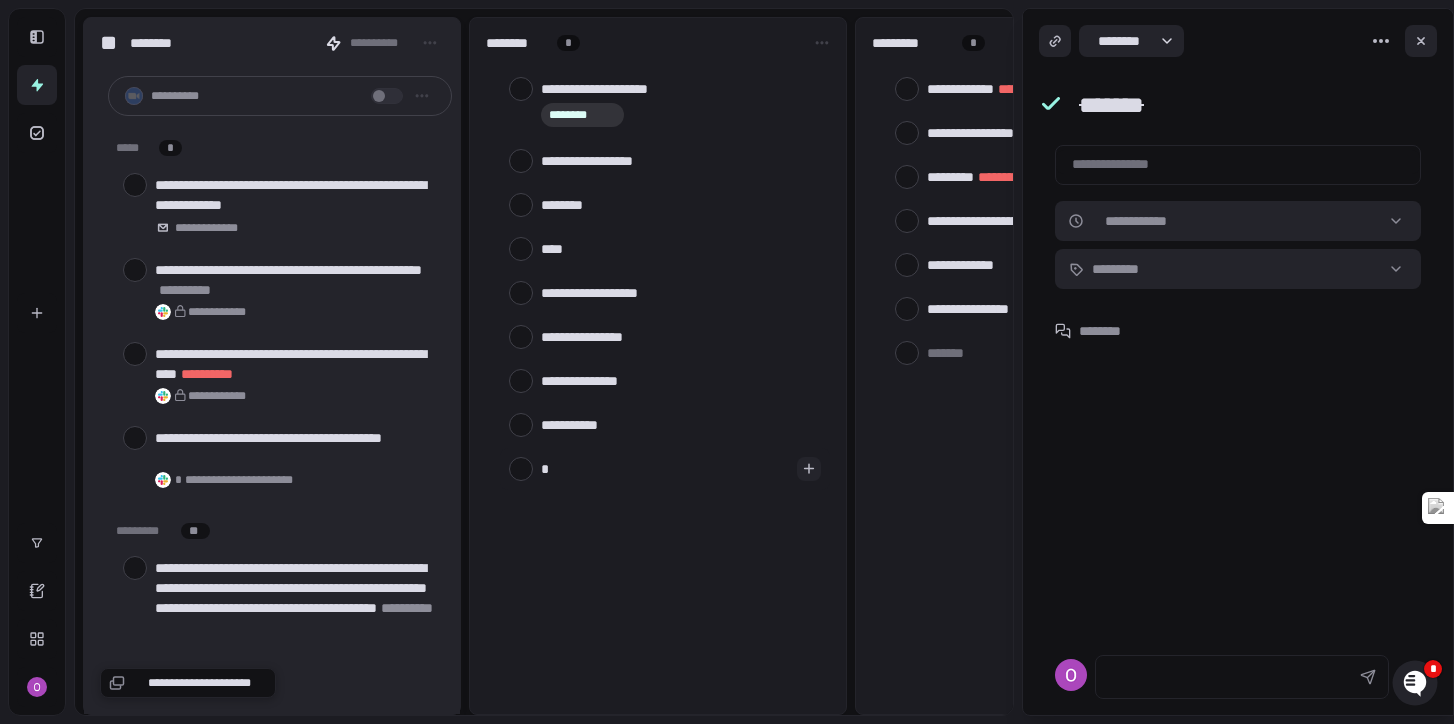 type 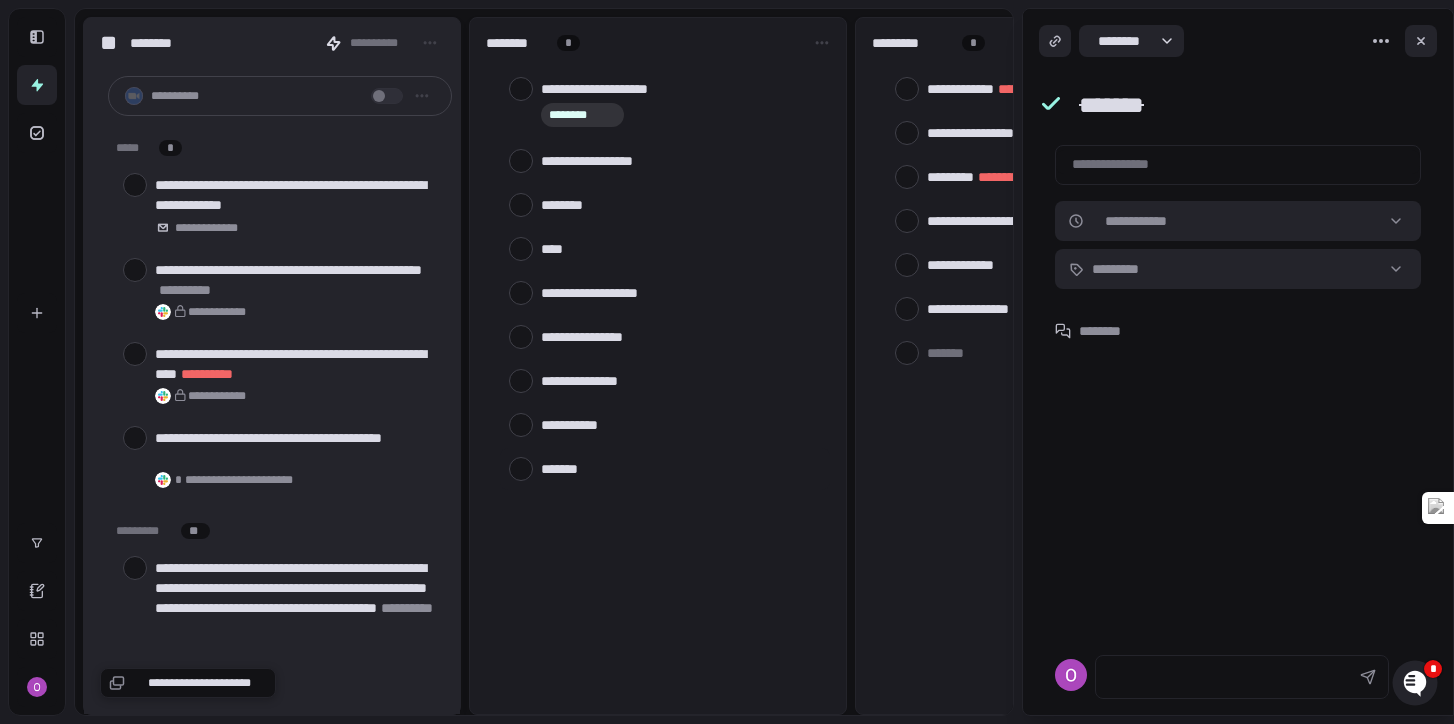 type on "*" 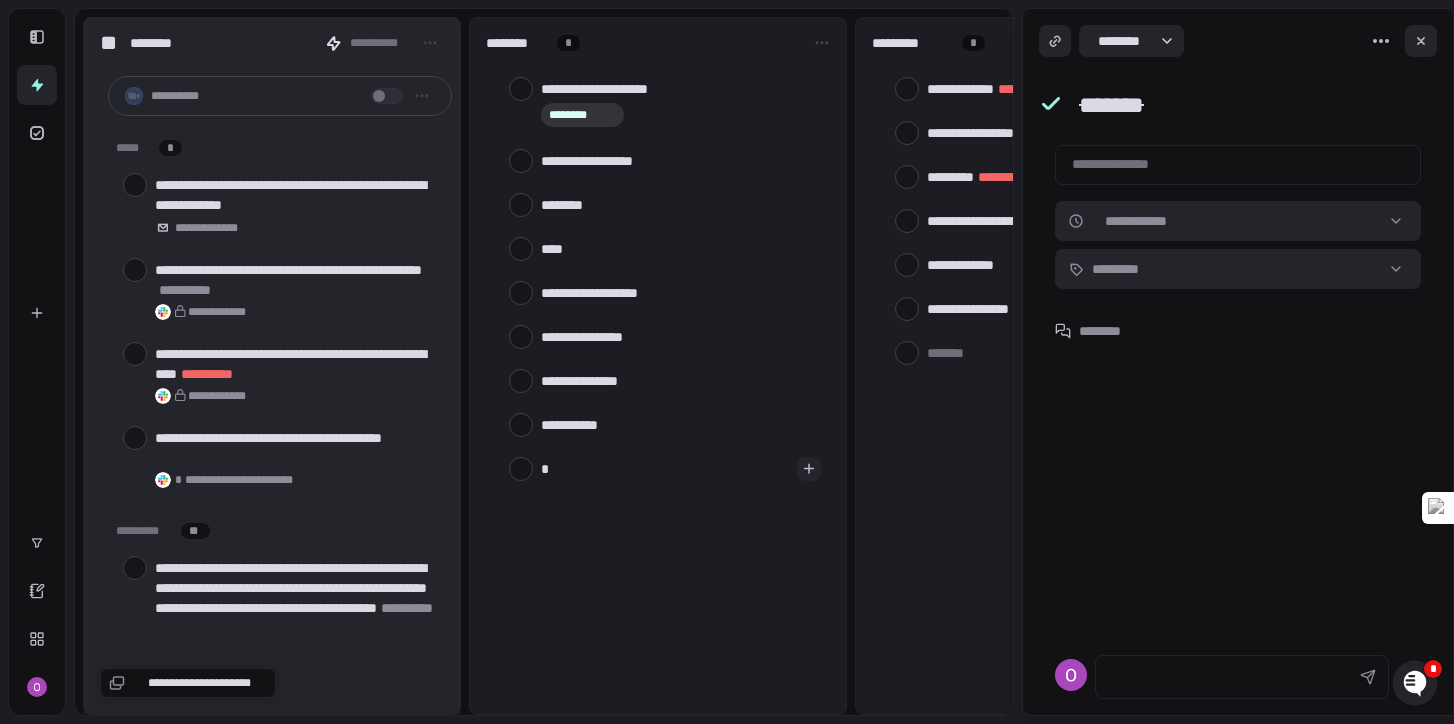 type on "**" 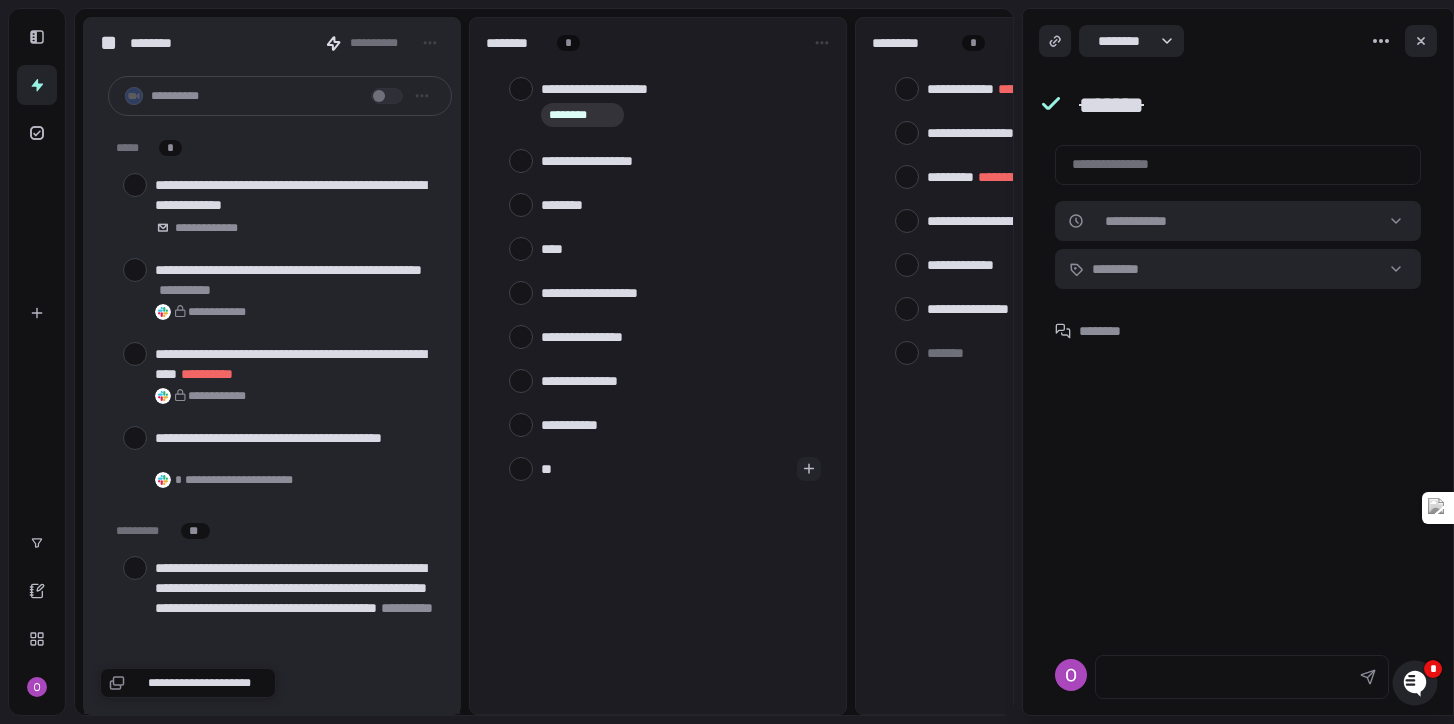 type on "***" 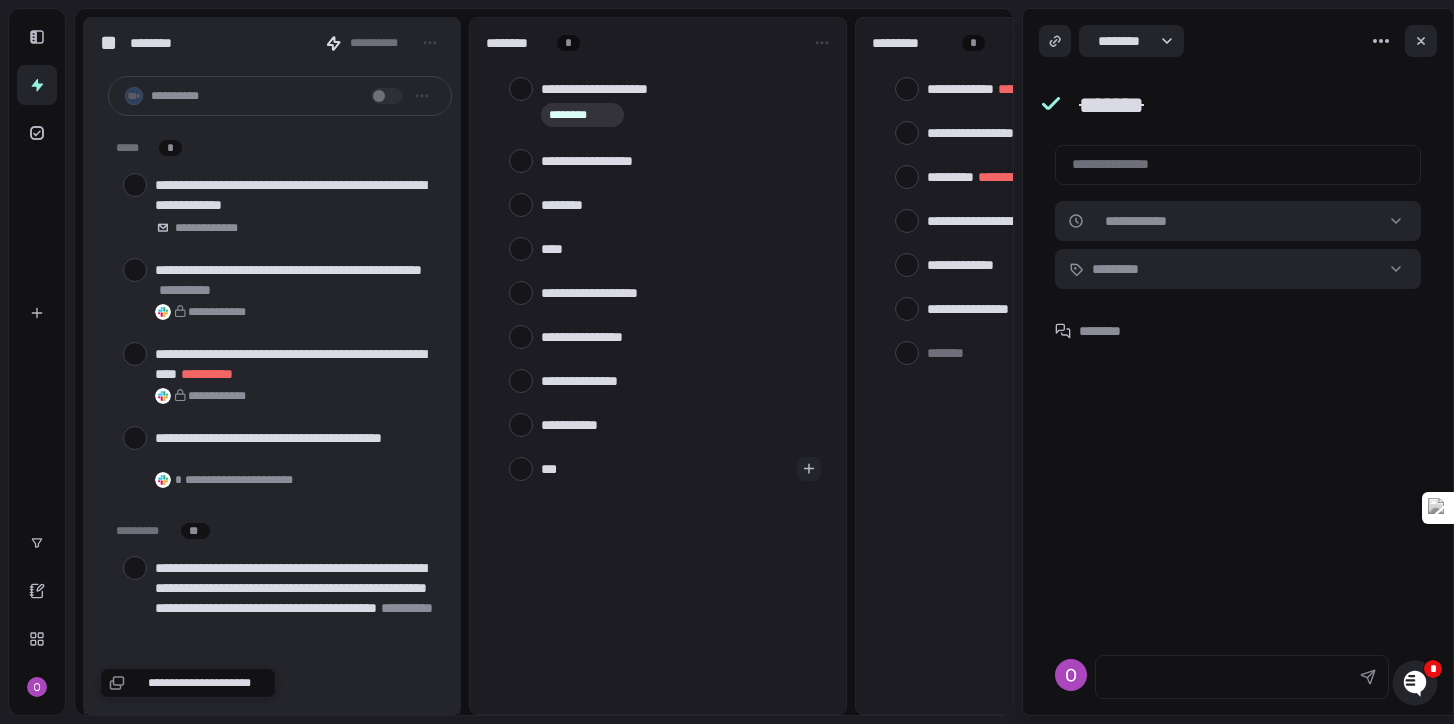 type on "****" 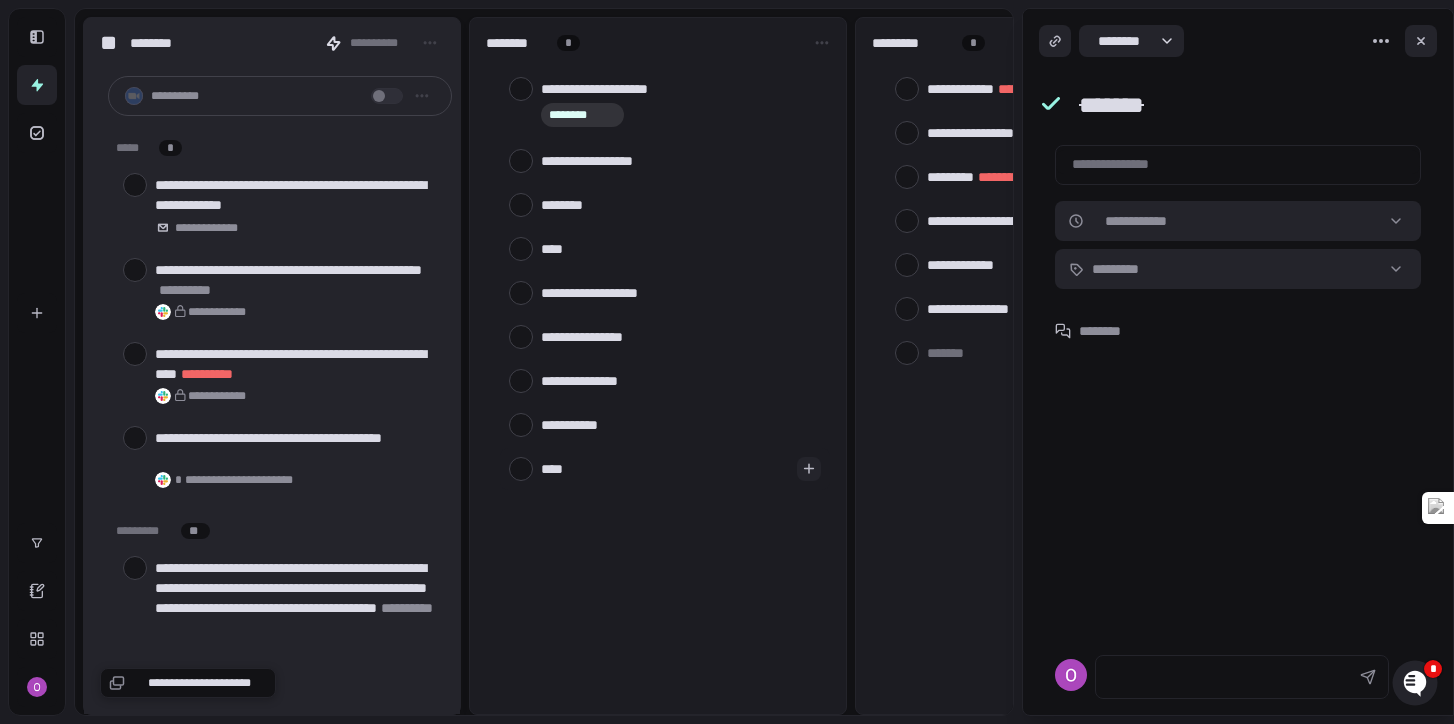 type on "*****" 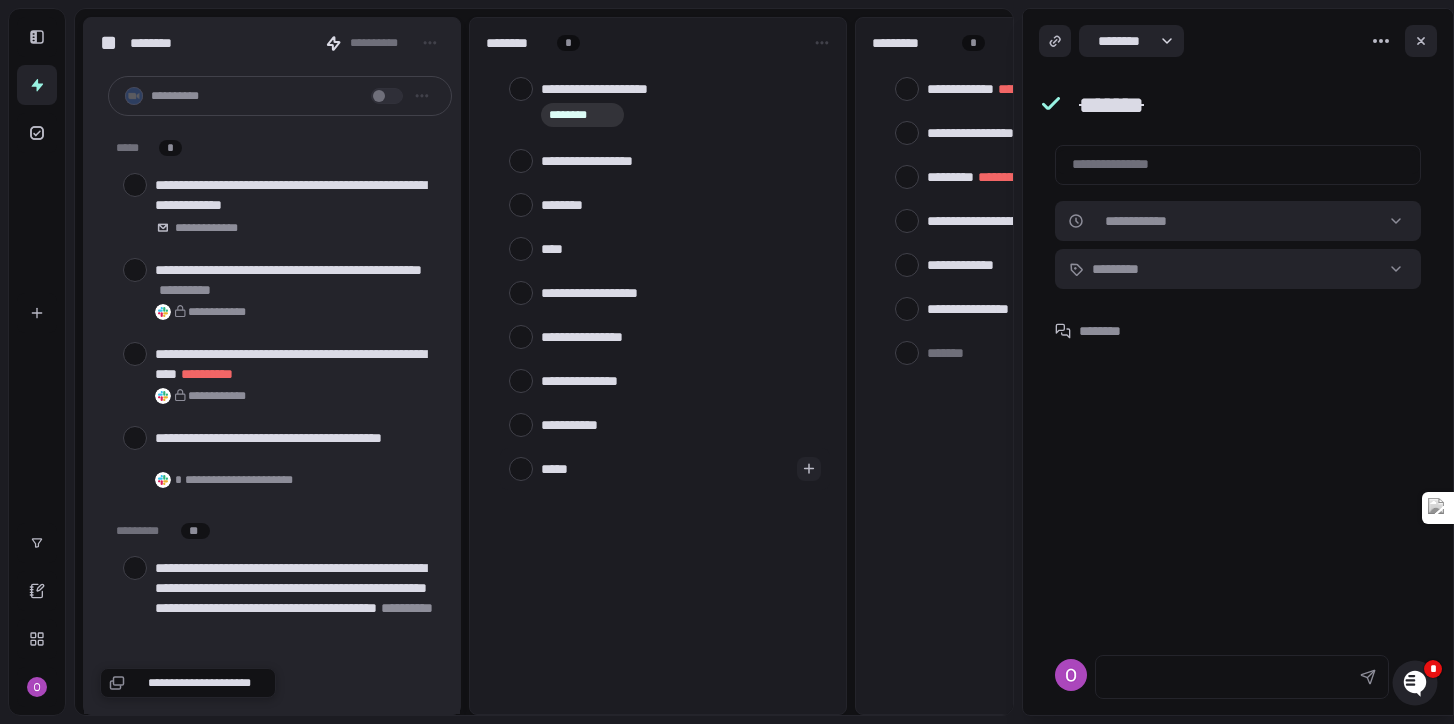 type on "******" 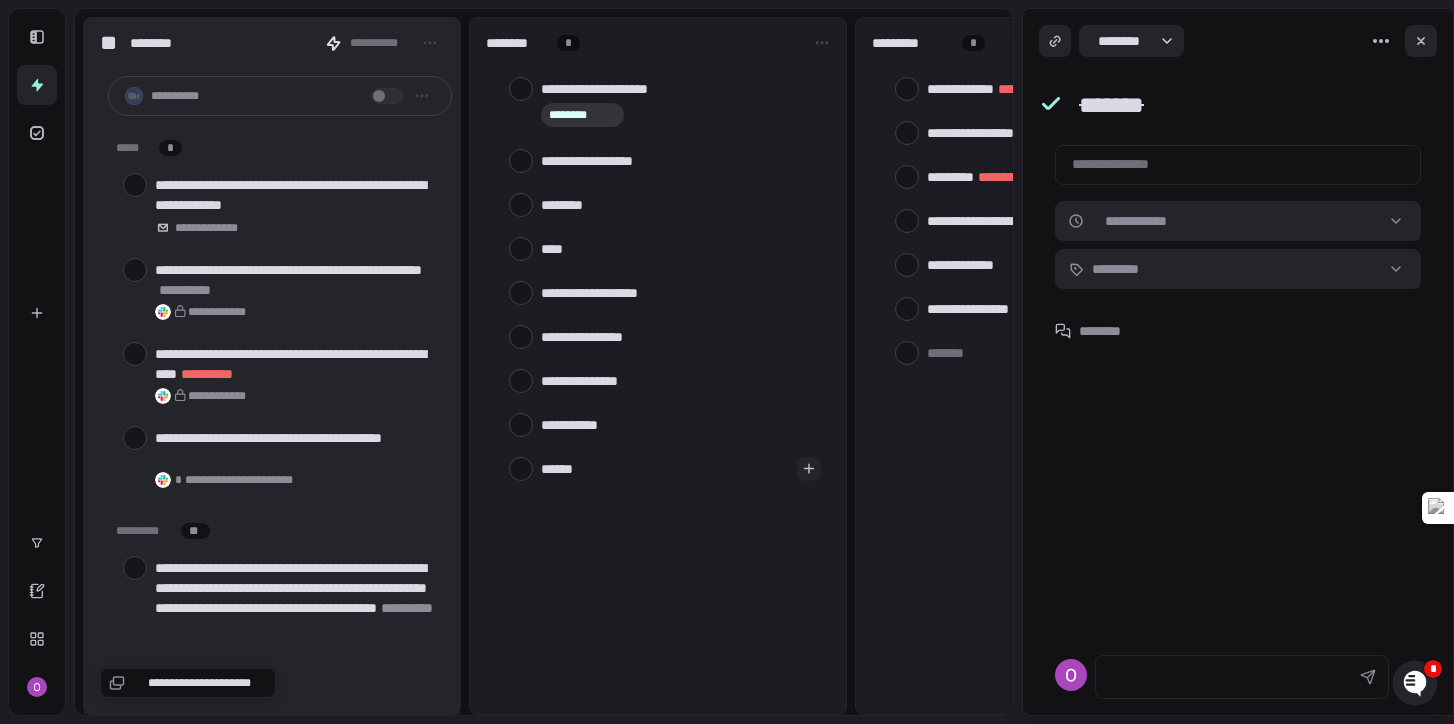 type on "******" 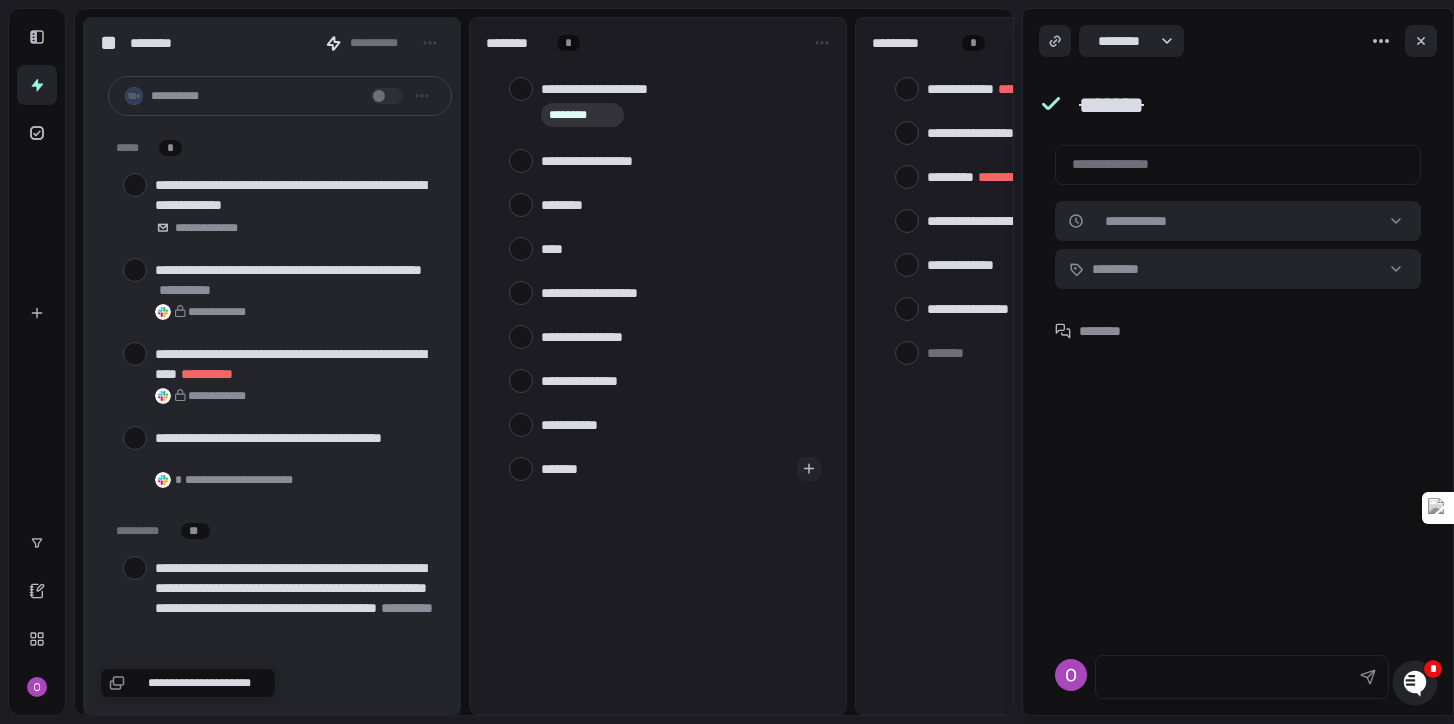 type on "********" 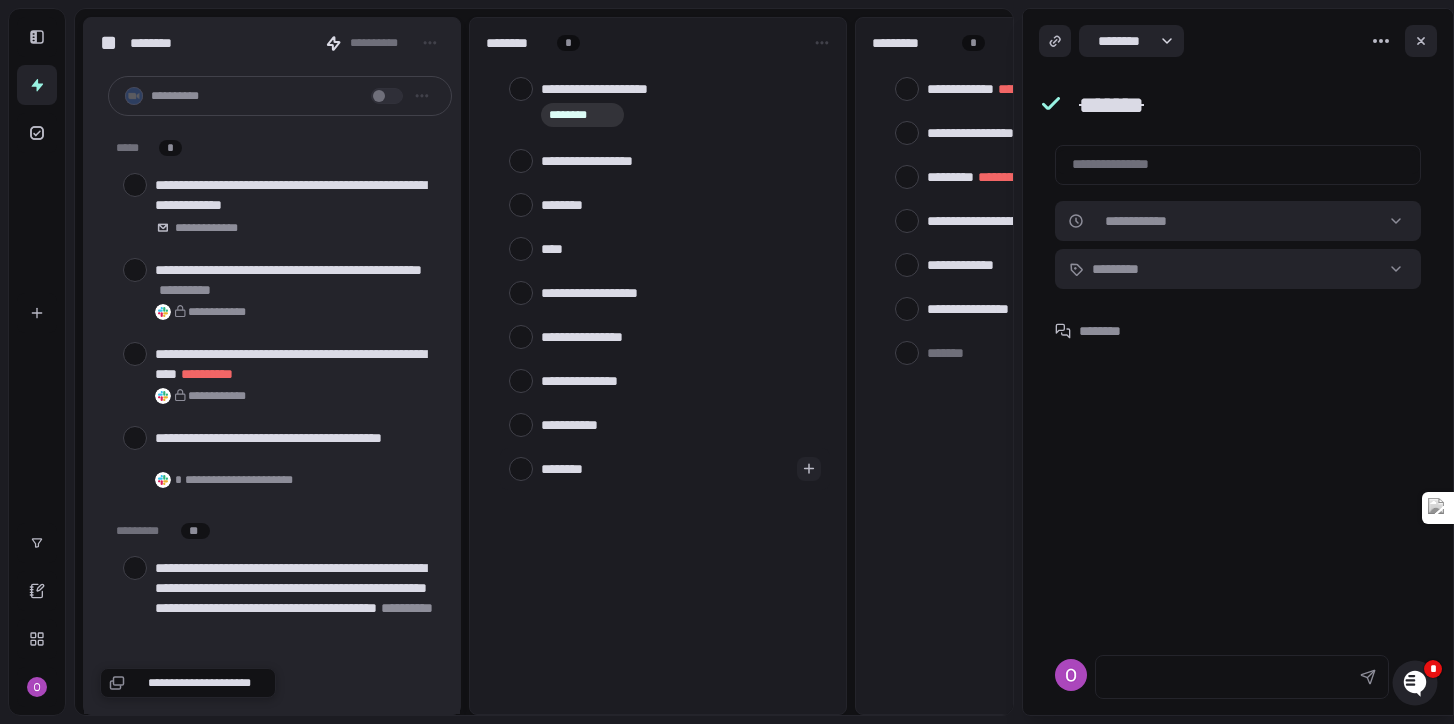 type on "*********" 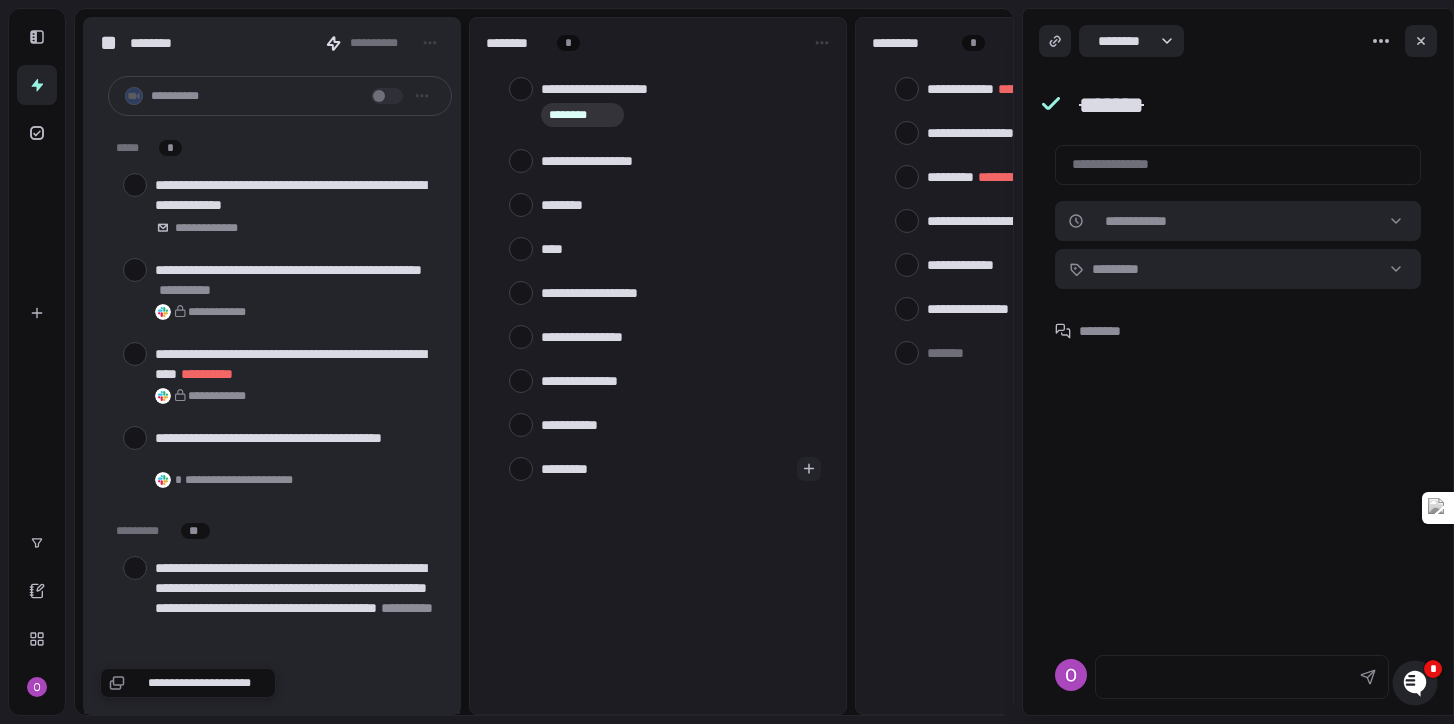type on "**********" 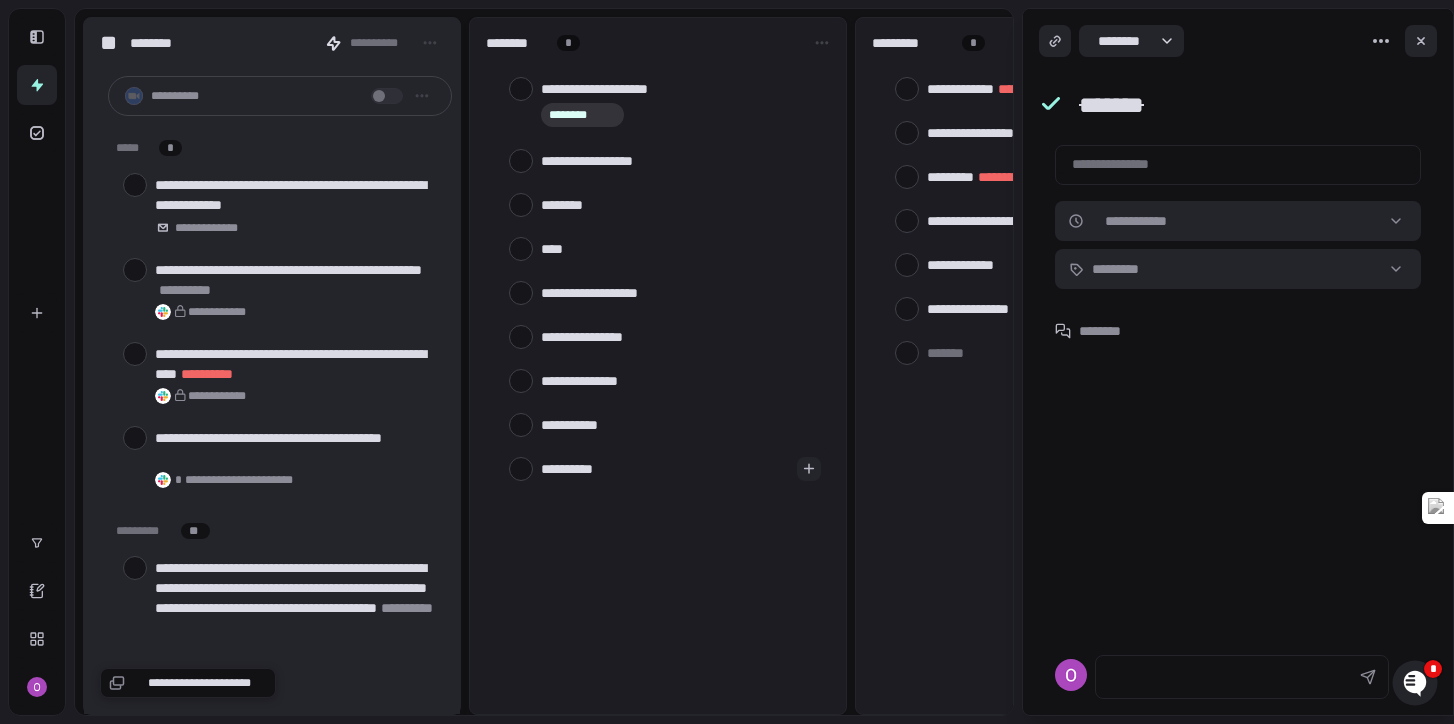 type on "**********" 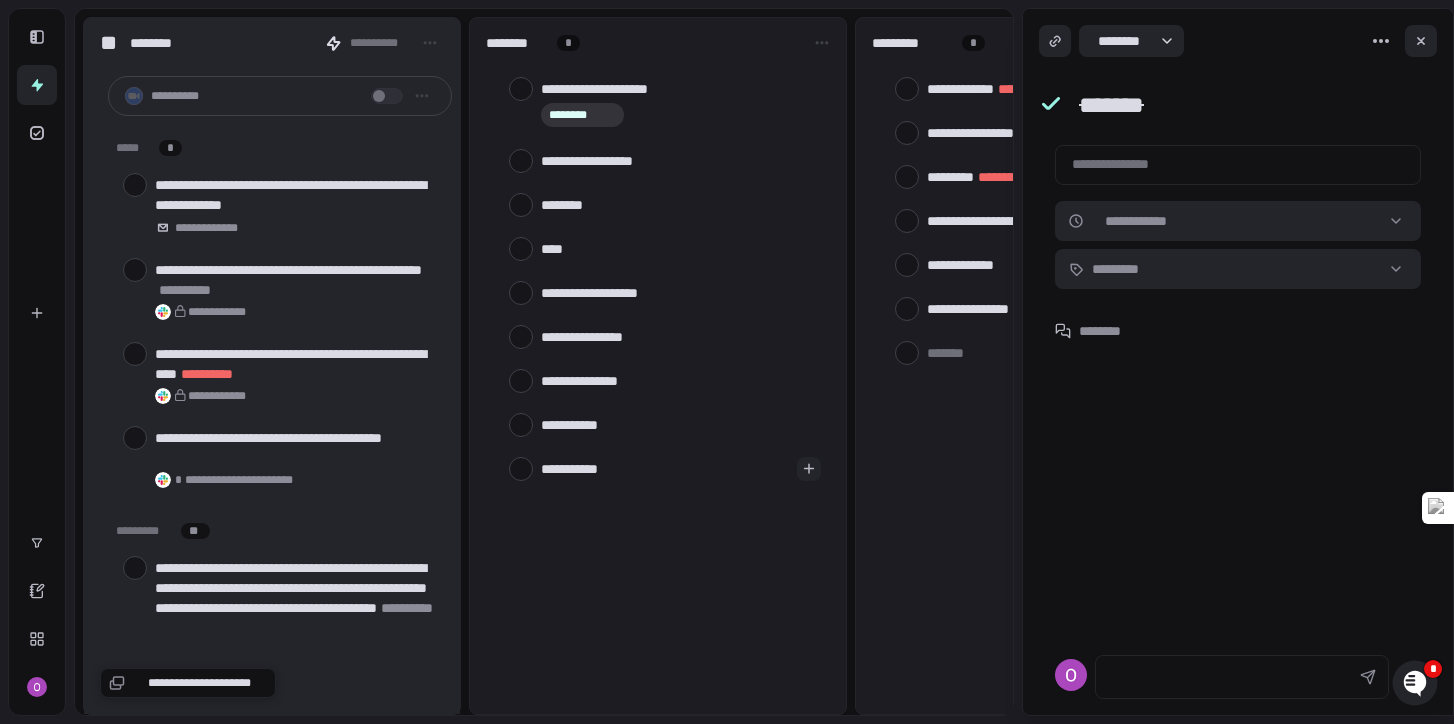 type on "**********" 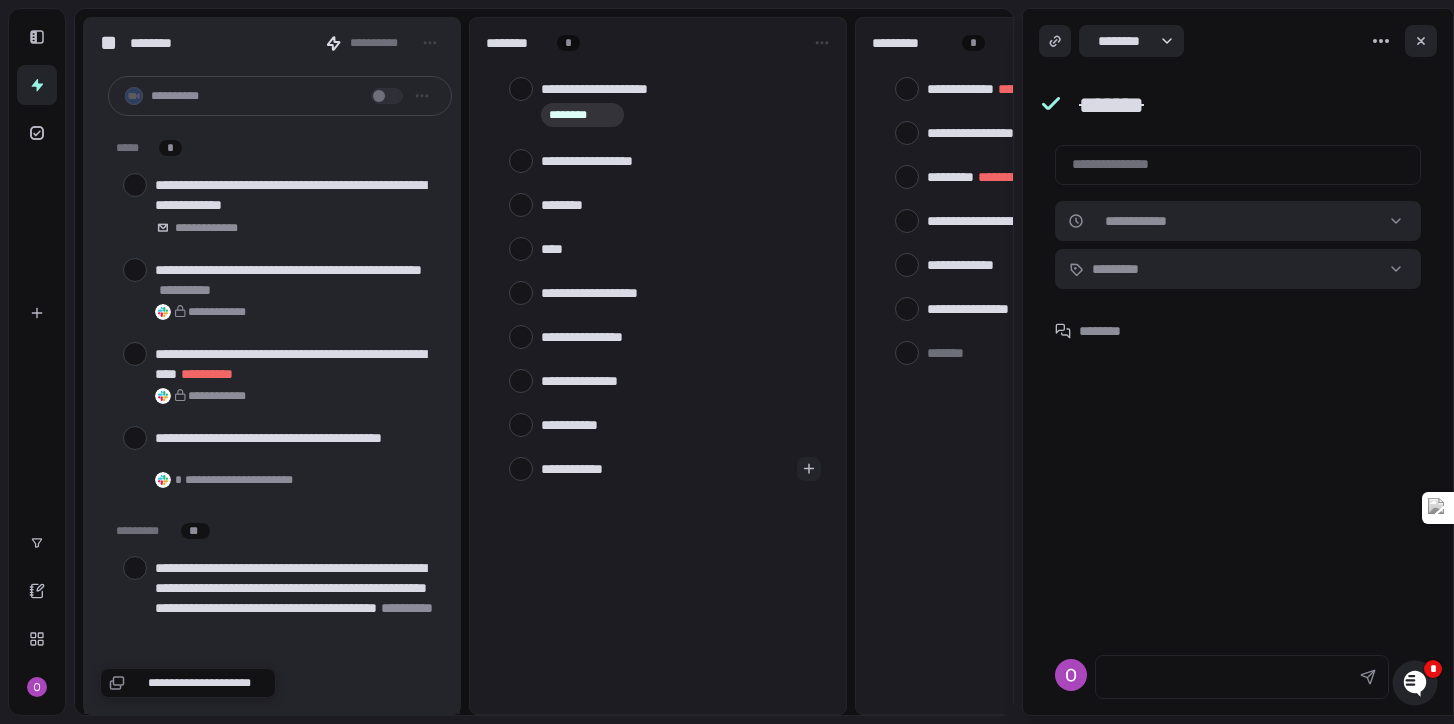 type on "**********" 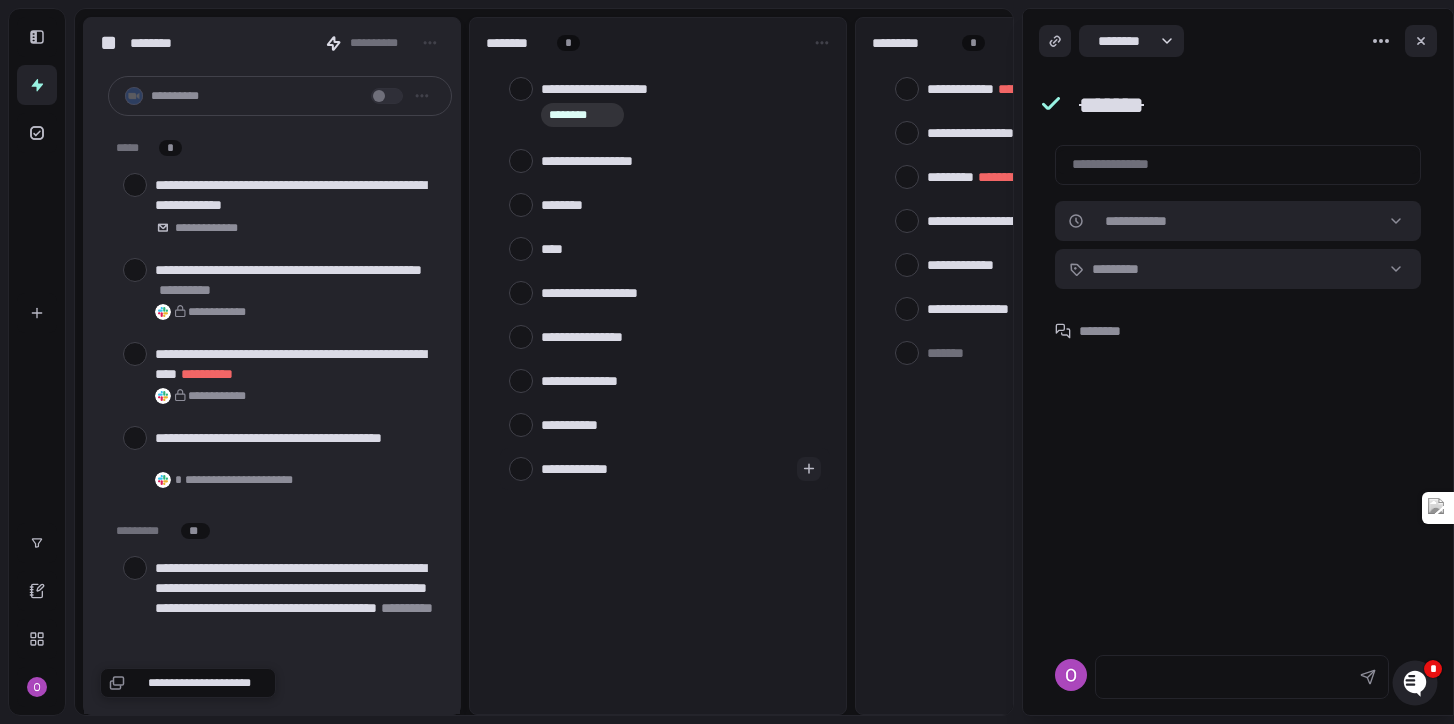 type on "**********" 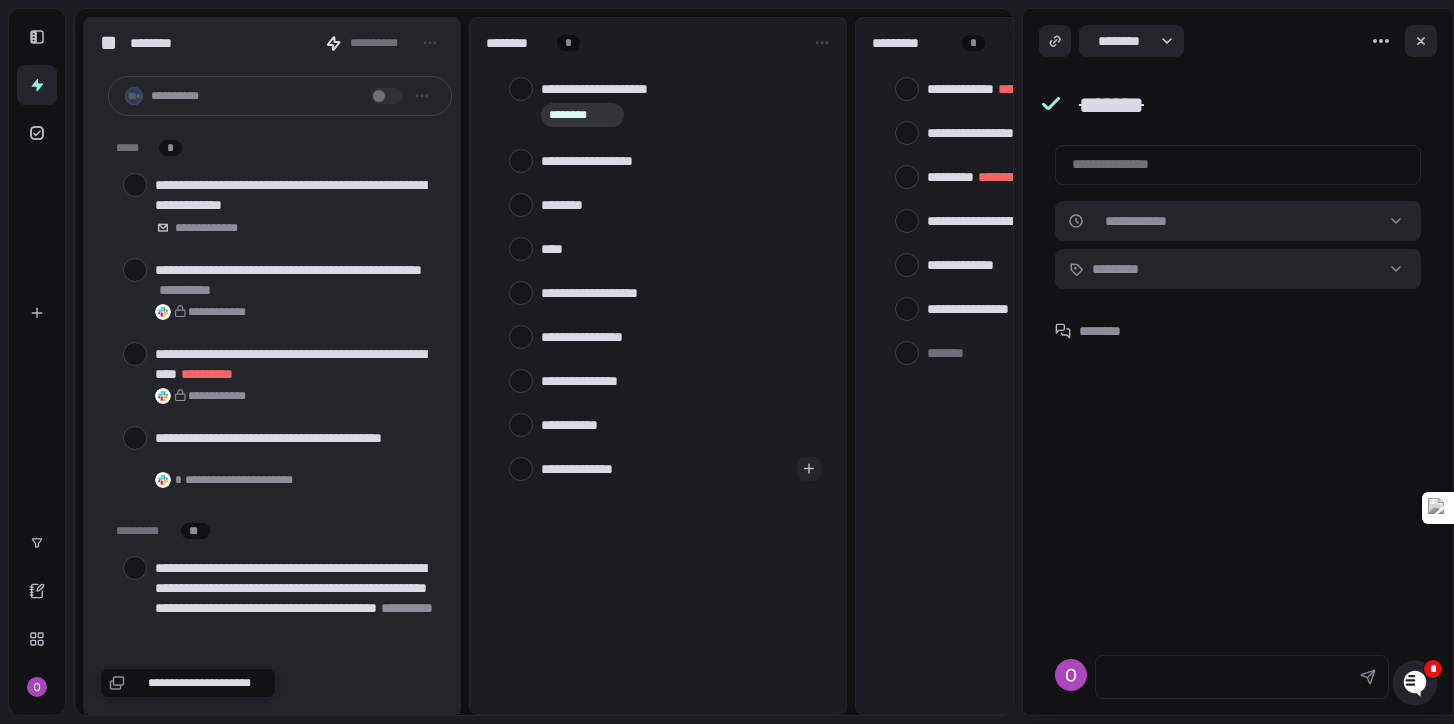 type on "**********" 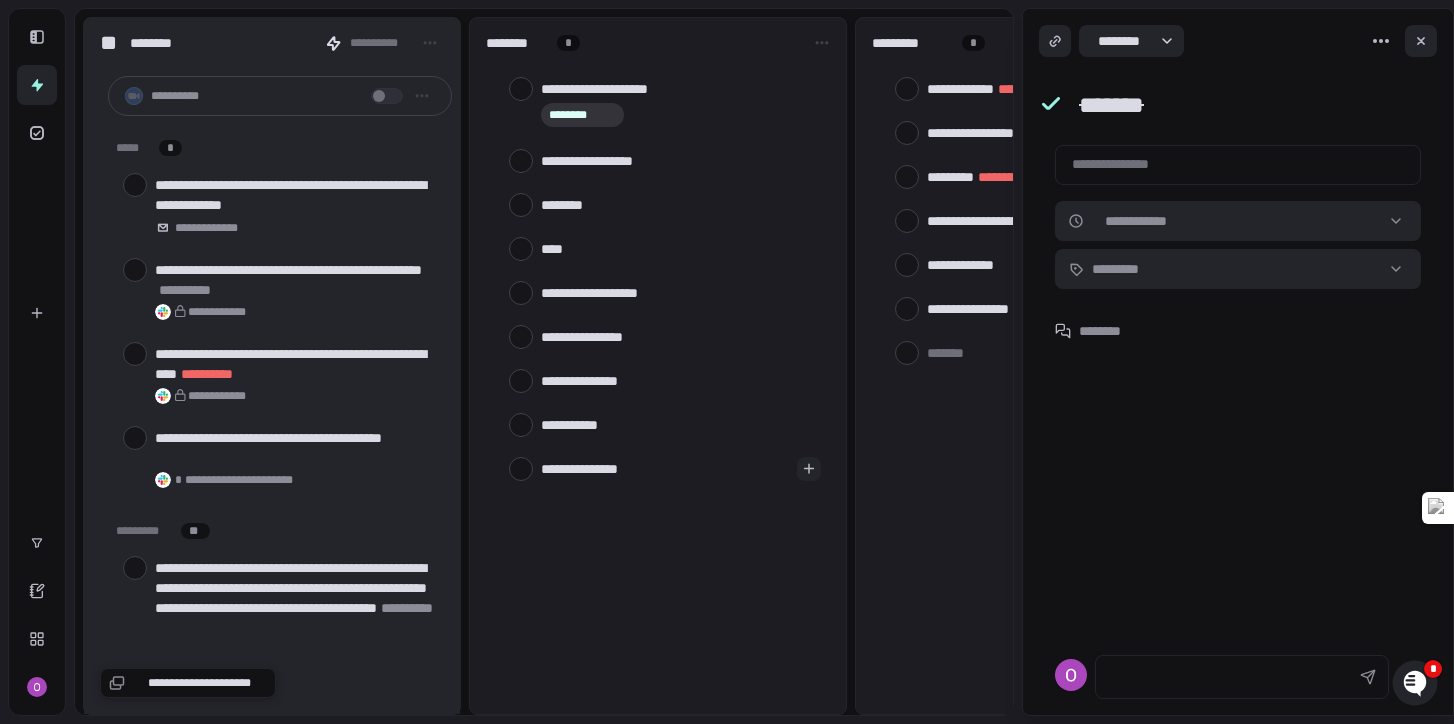 type on "**********" 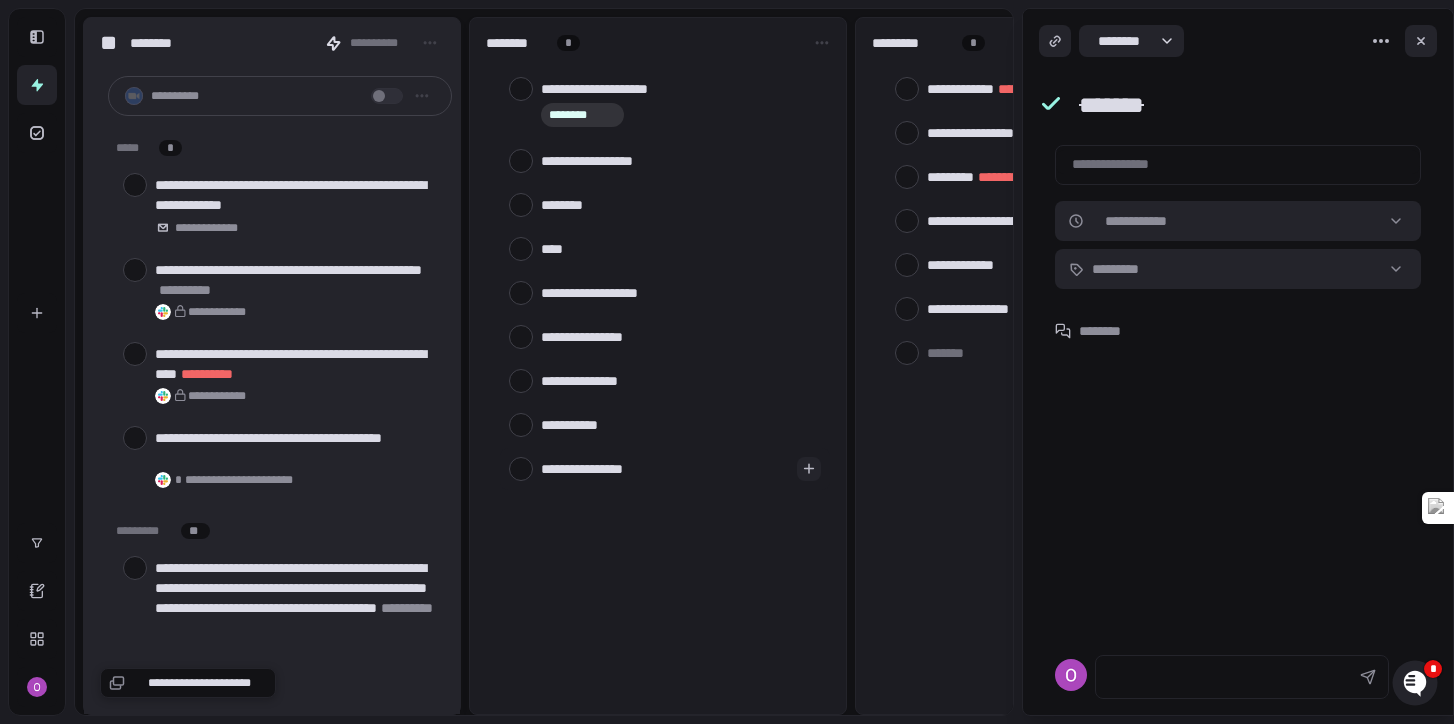 type on "**********" 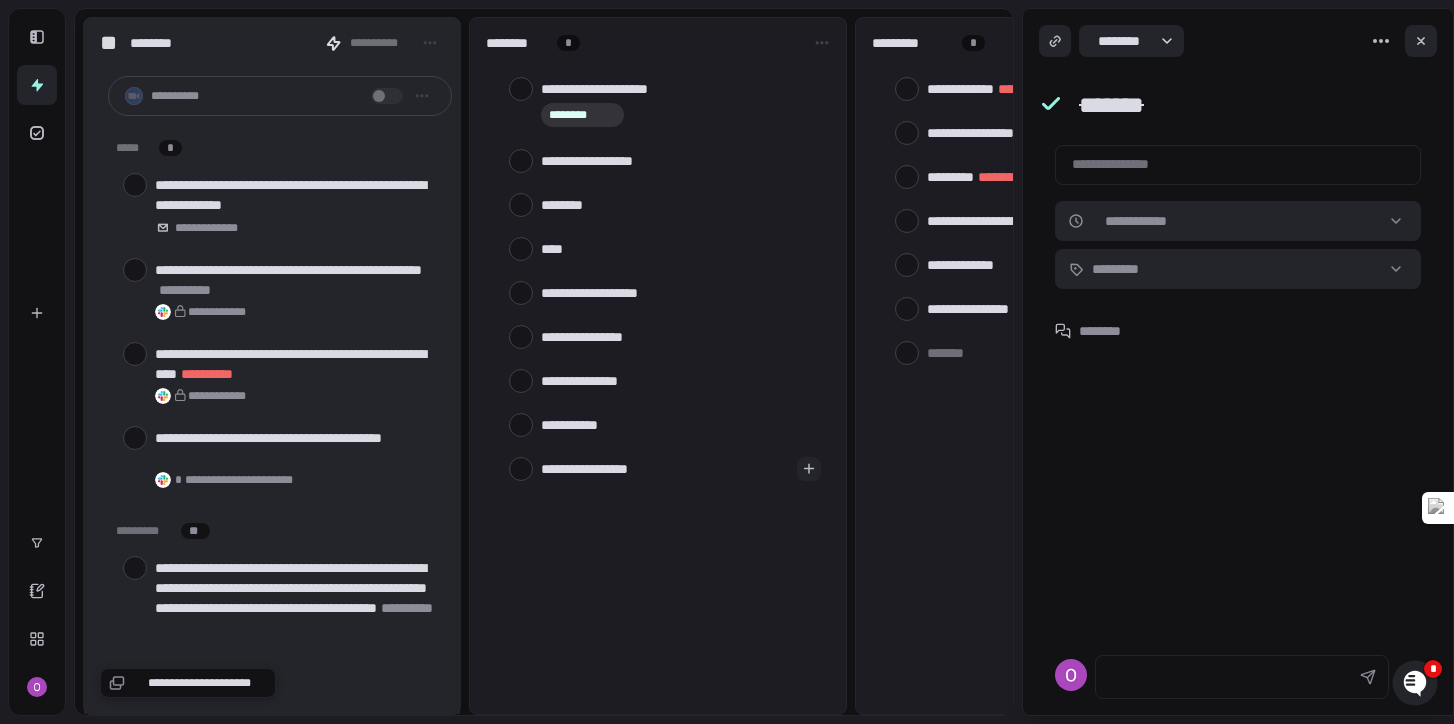 type on "**********" 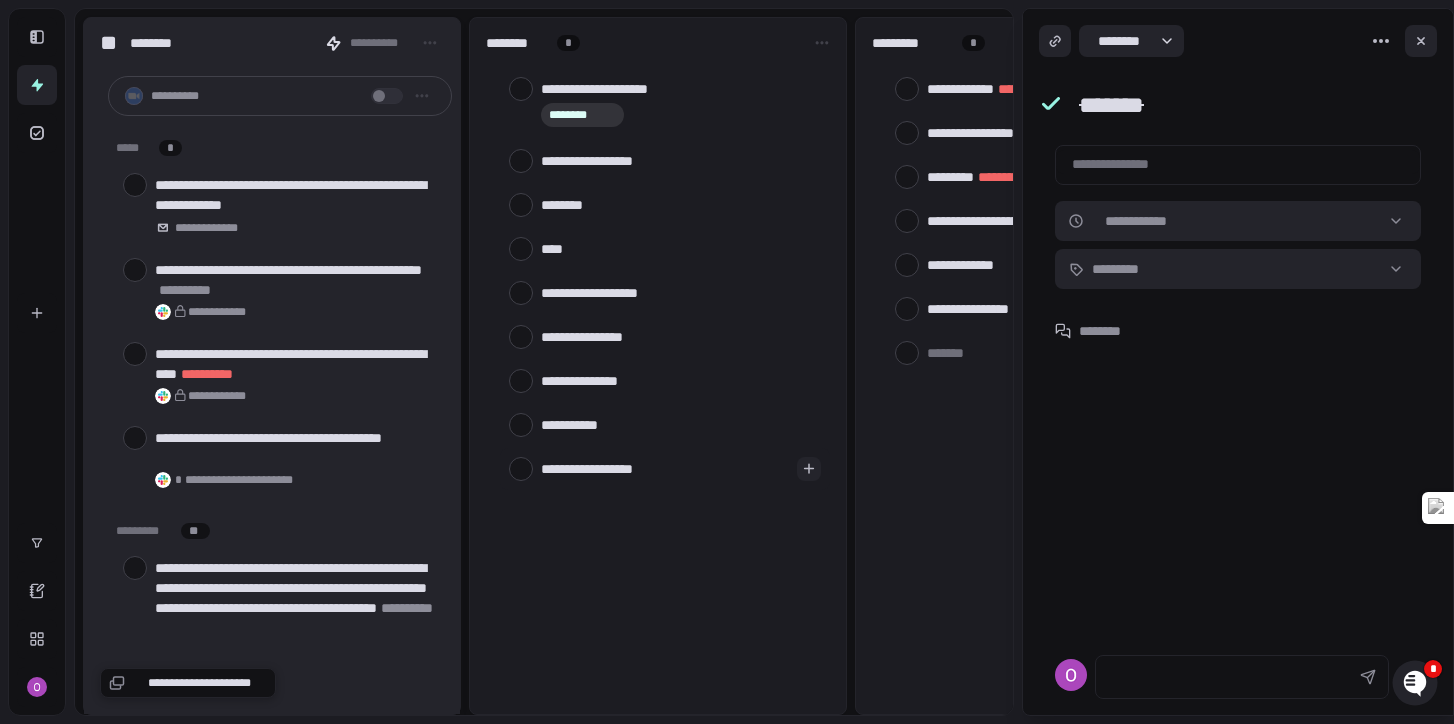type on "**********" 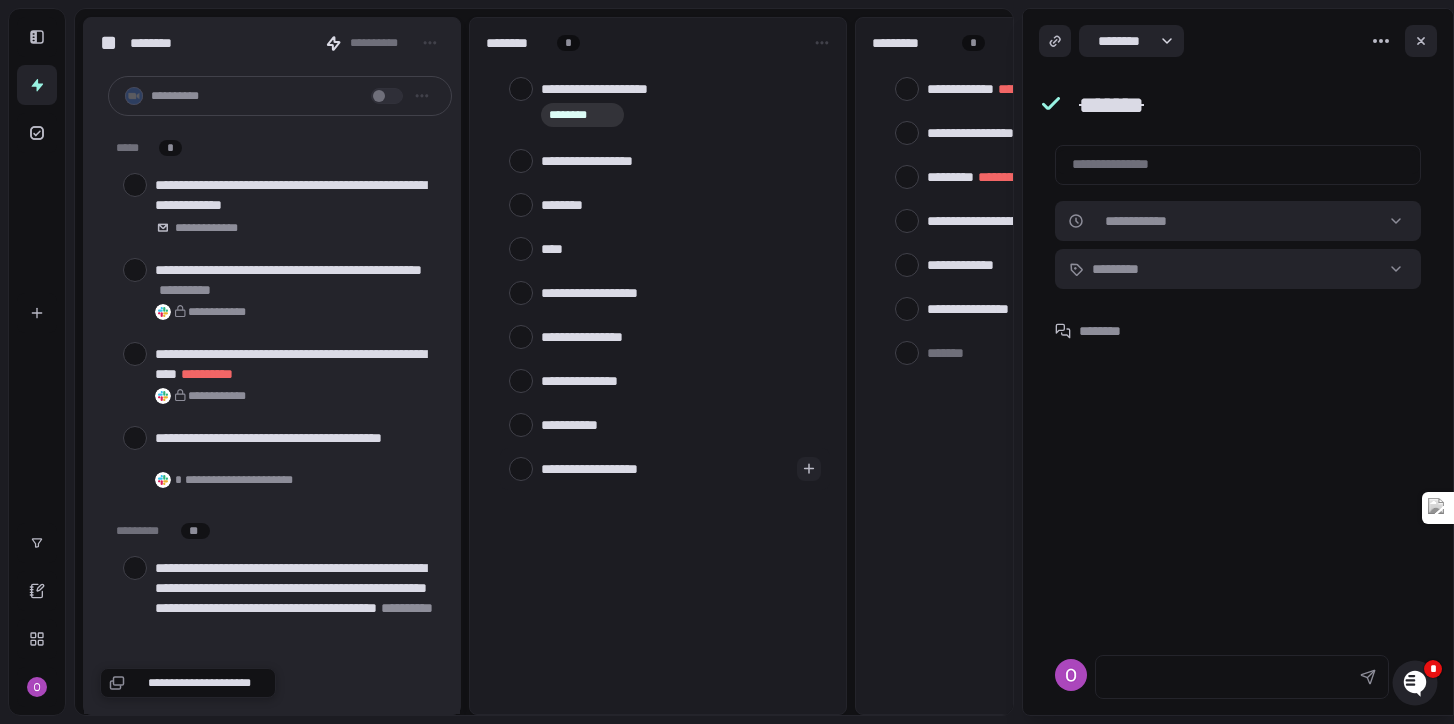 type 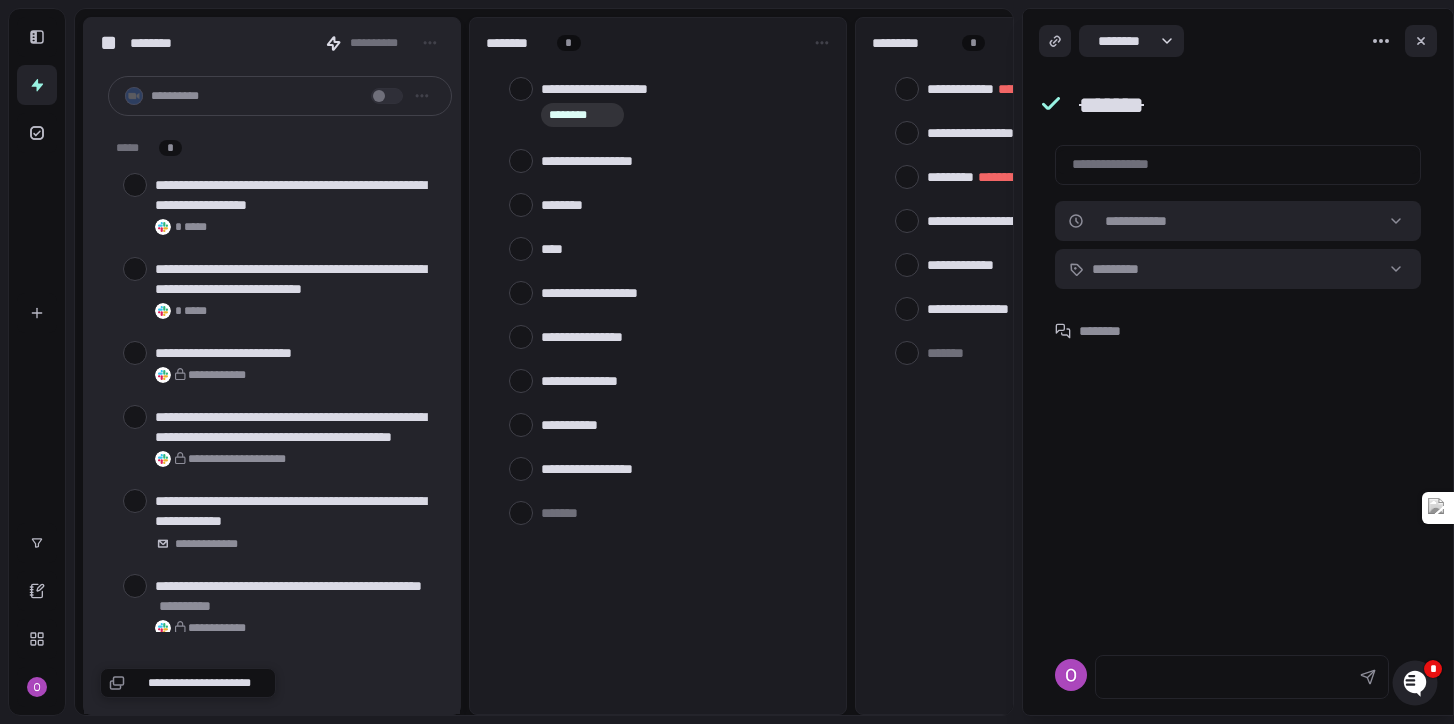 type on "*" 